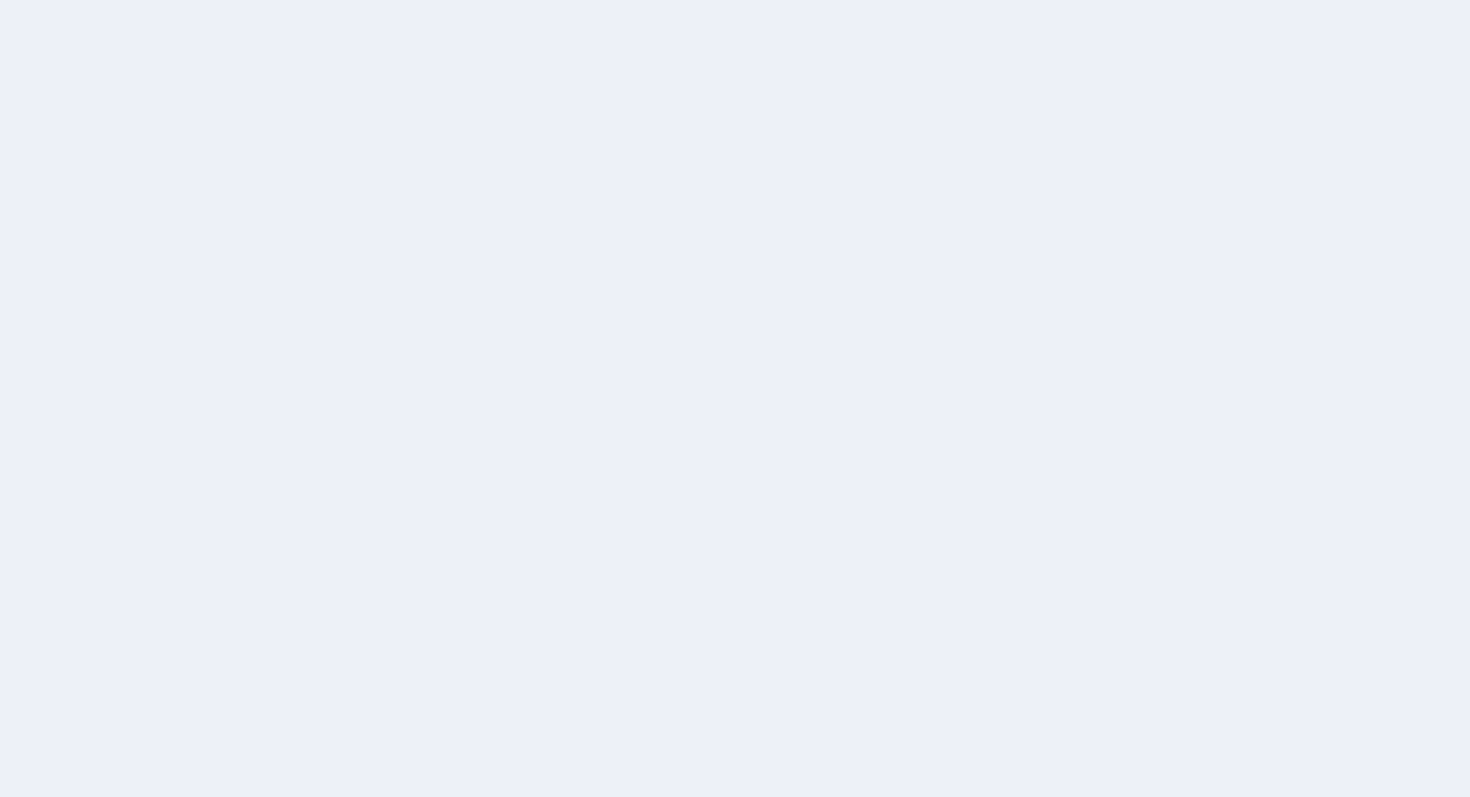 scroll, scrollTop: 0, scrollLeft: 0, axis: both 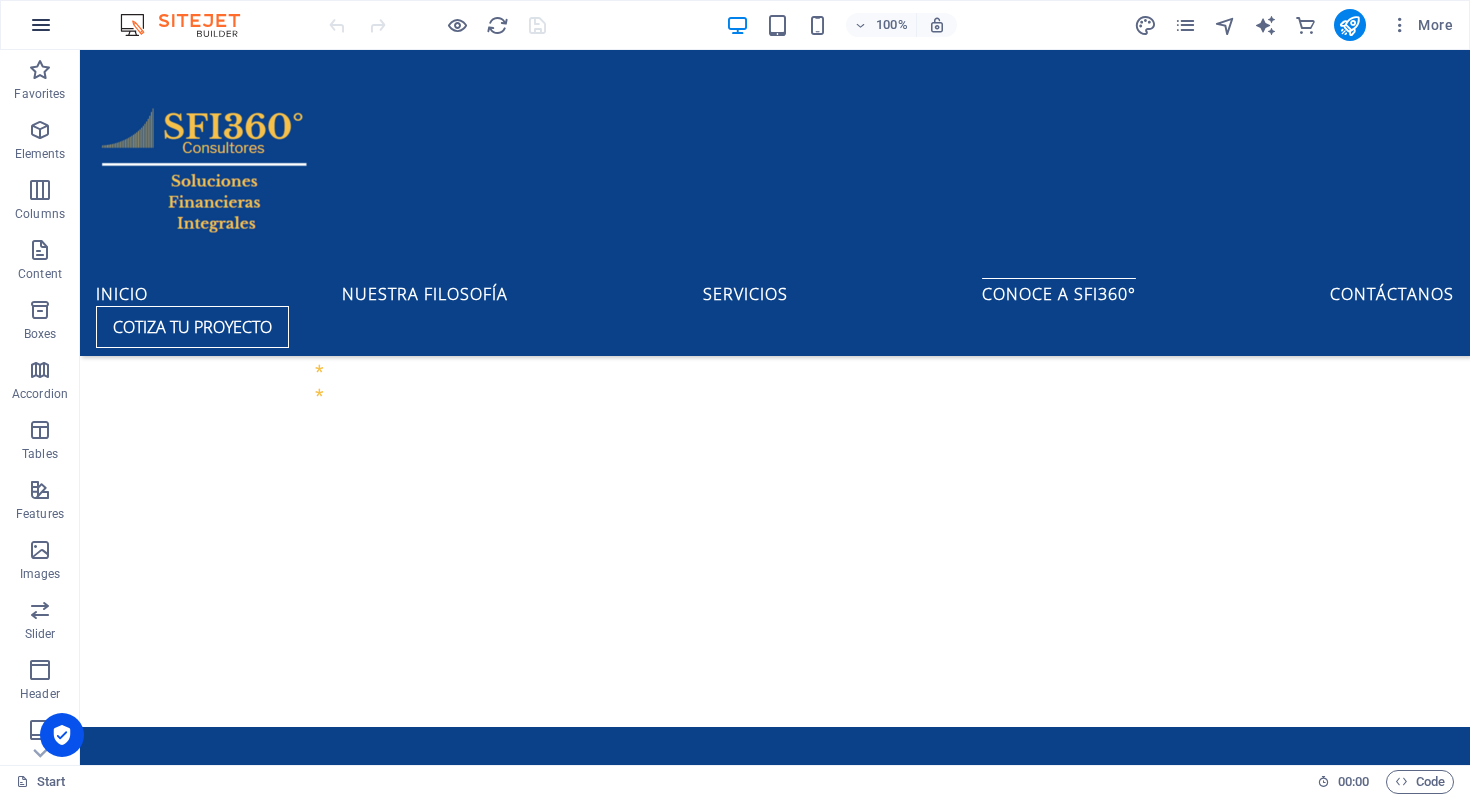 click at bounding box center (41, 25) 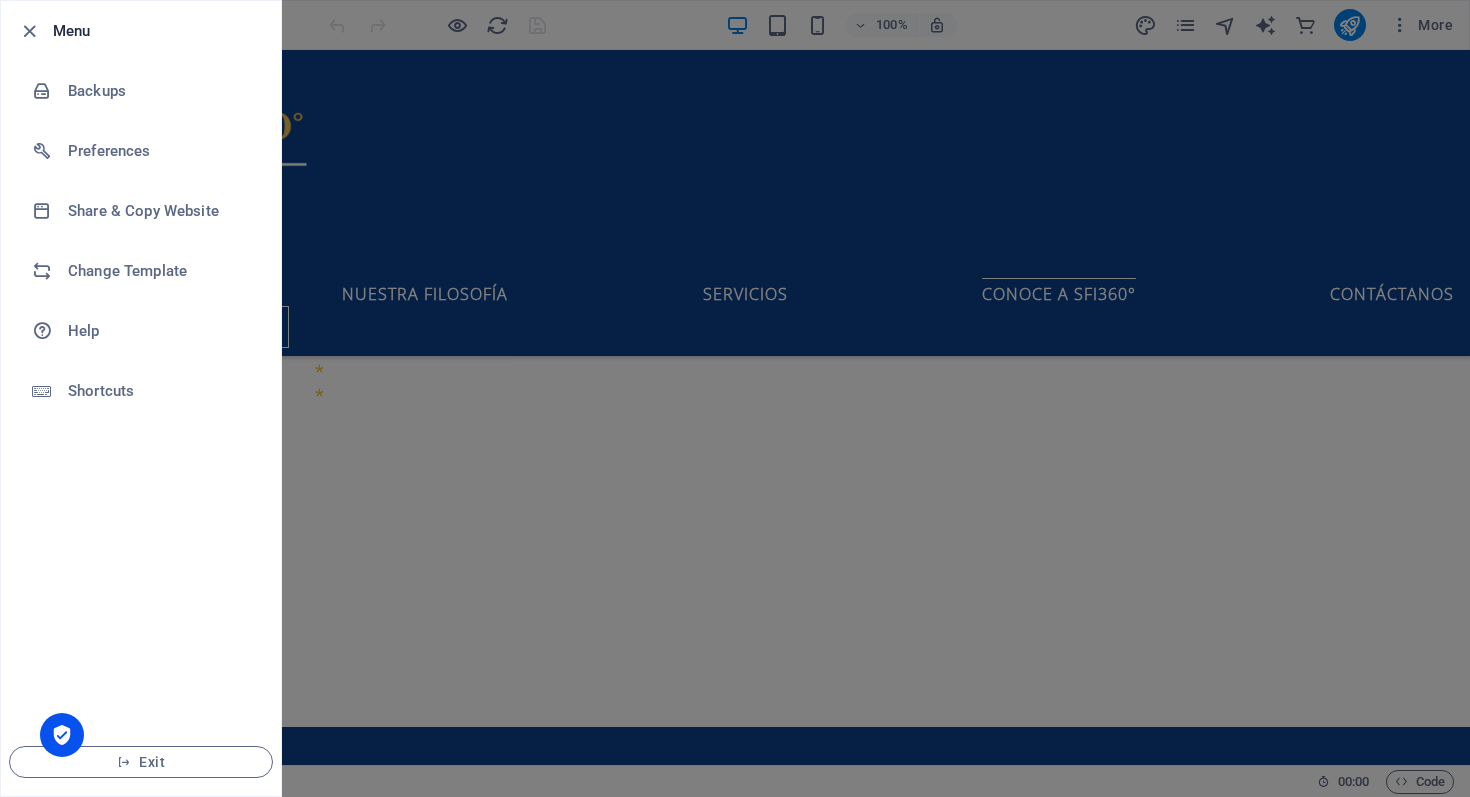 type 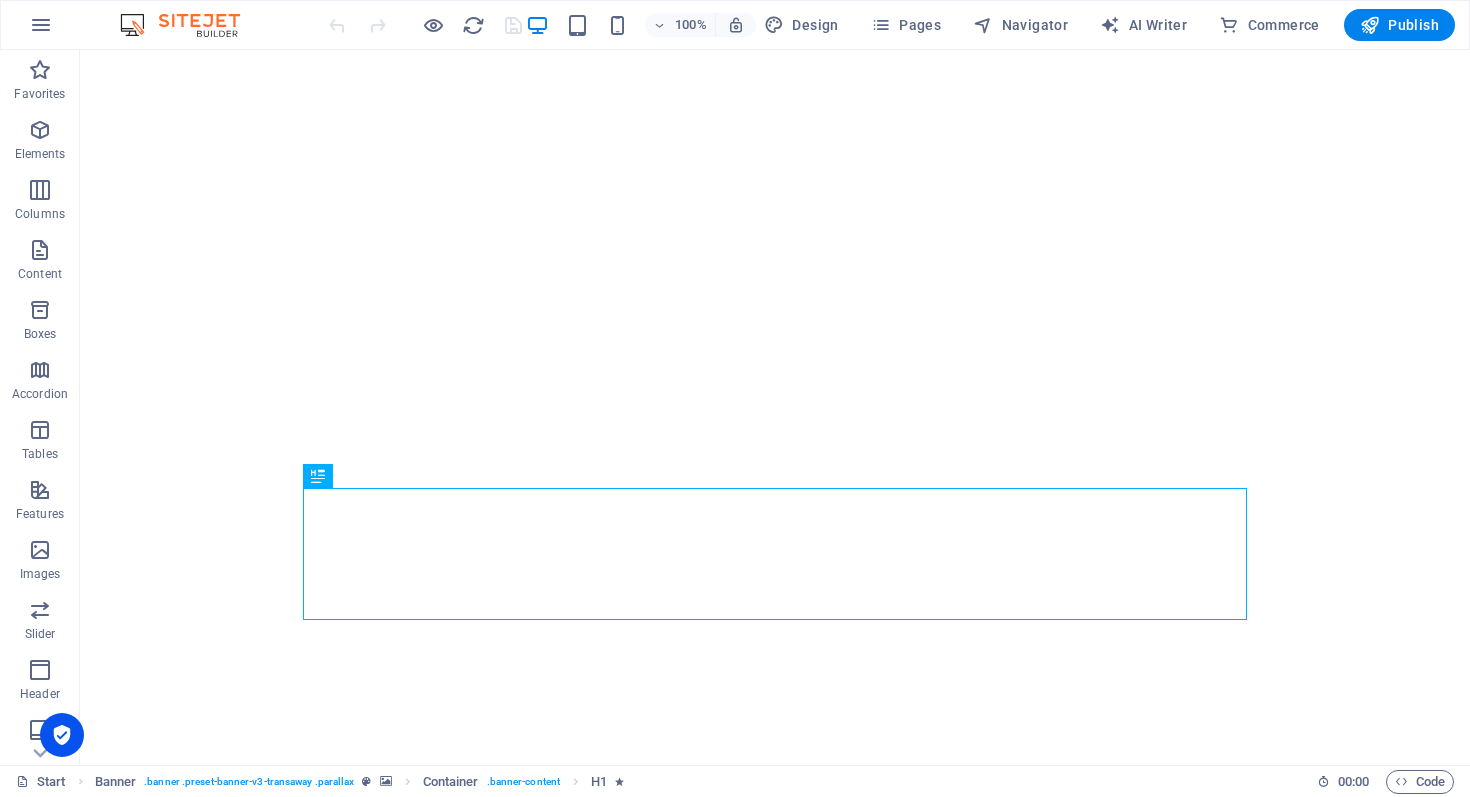 scroll, scrollTop: 0, scrollLeft: 0, axis: both 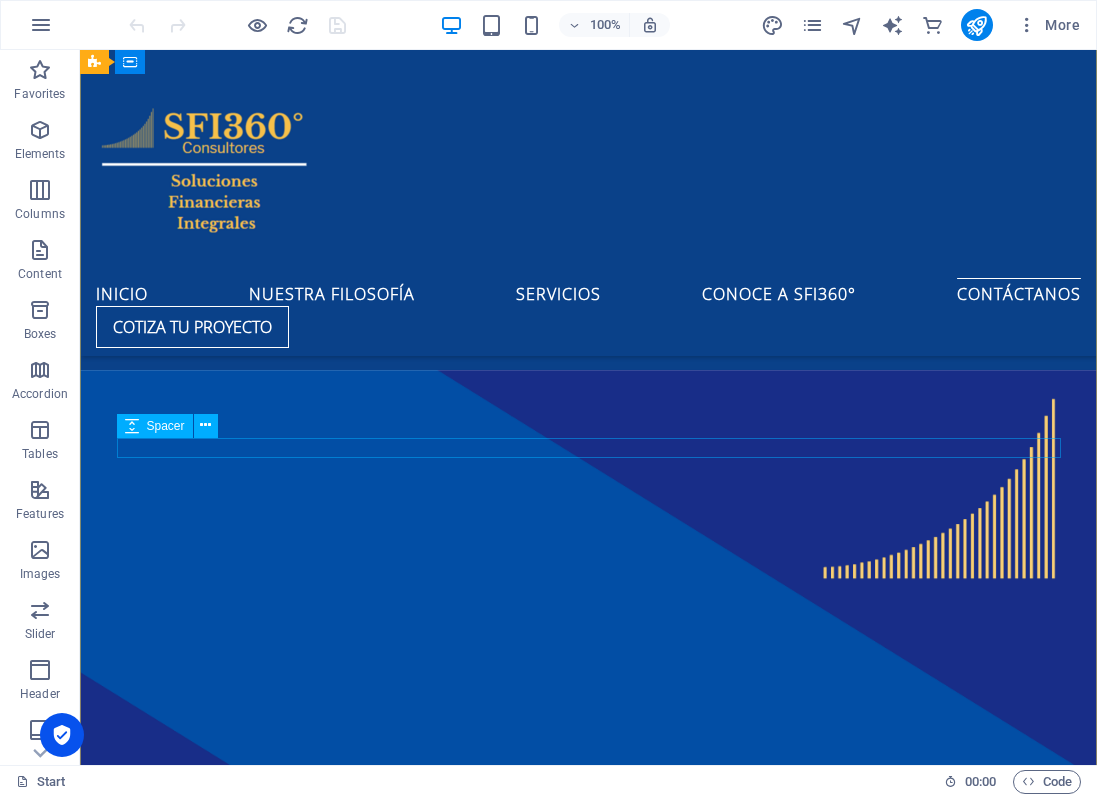 click at bounding box center [568, 11365] 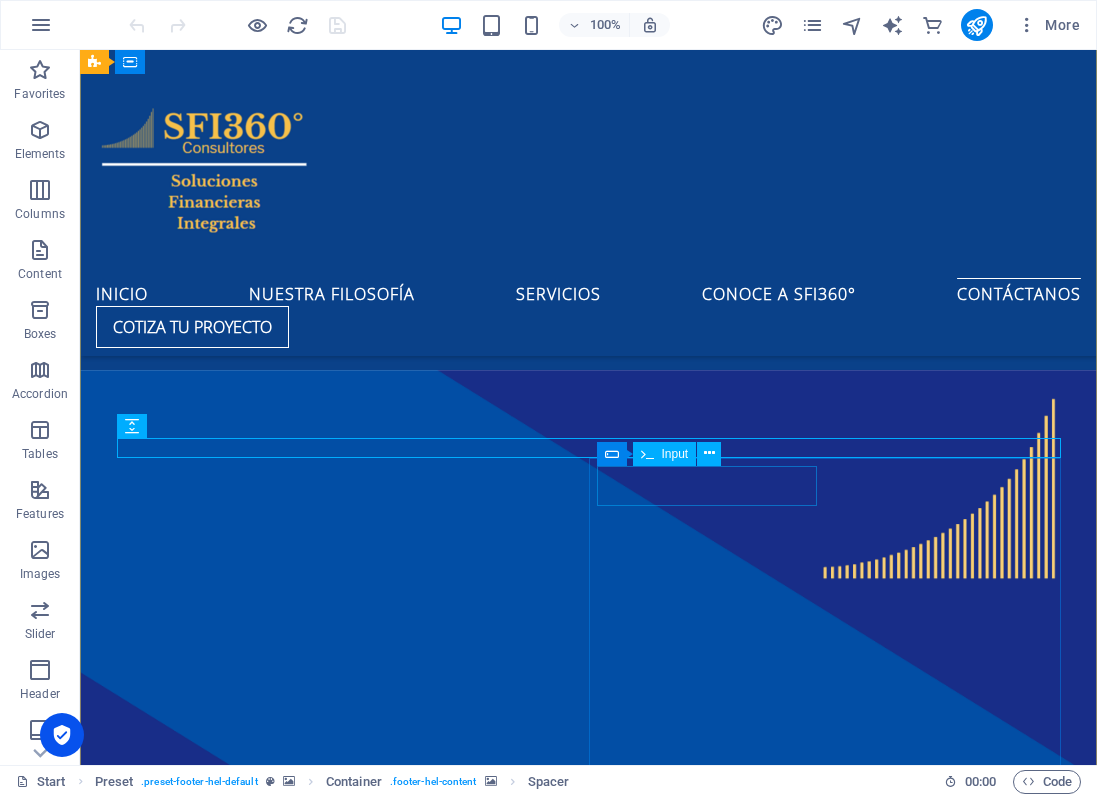 click at bounding box center (647, 454) 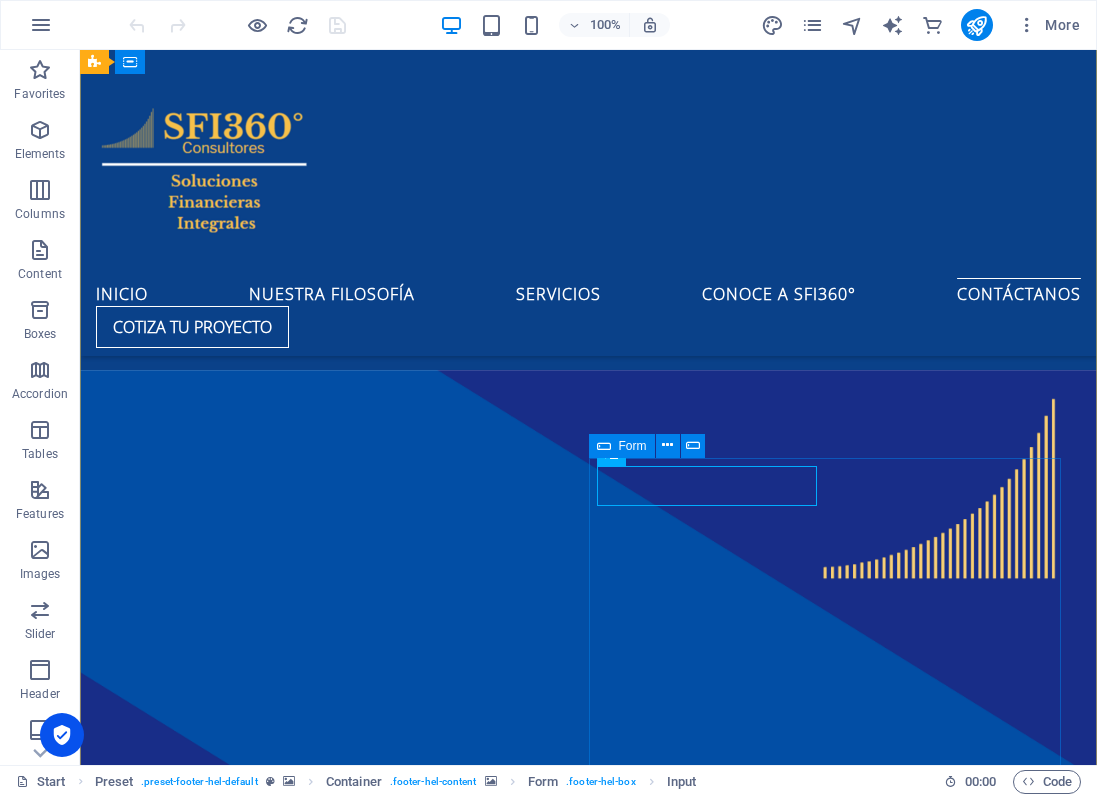 click at bounding box center (604, 446) 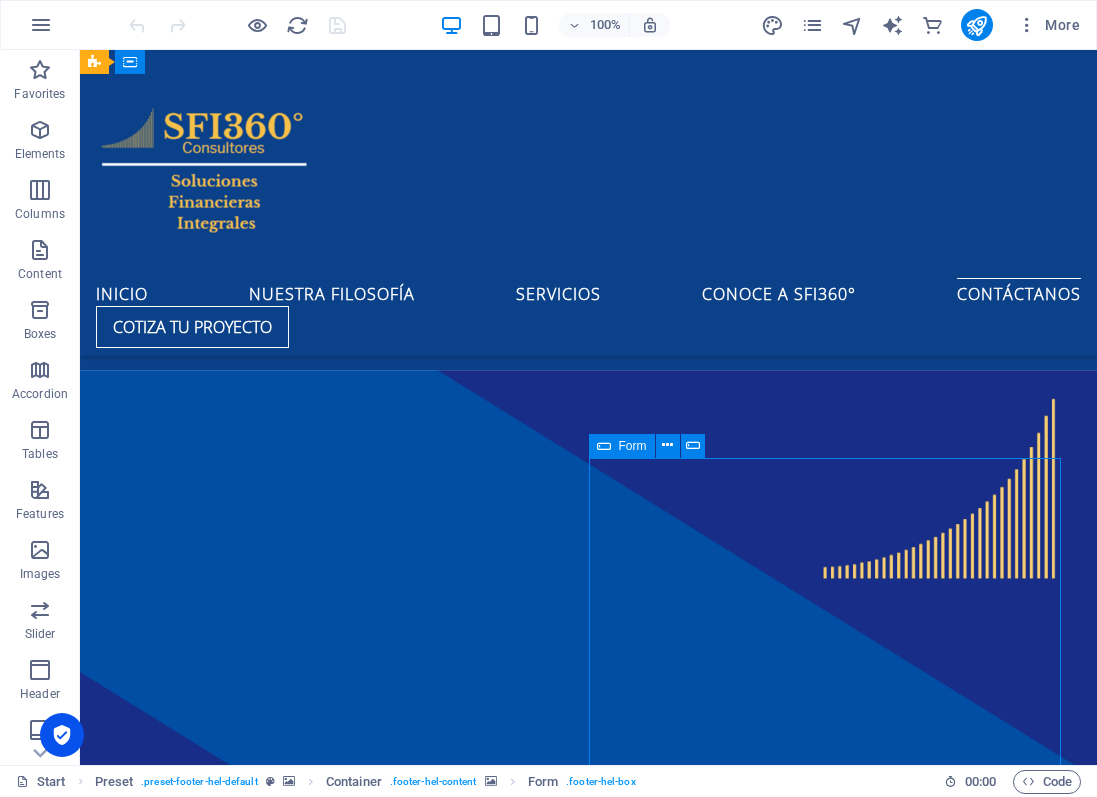 click on "Form" at bounding box center (622, 446) 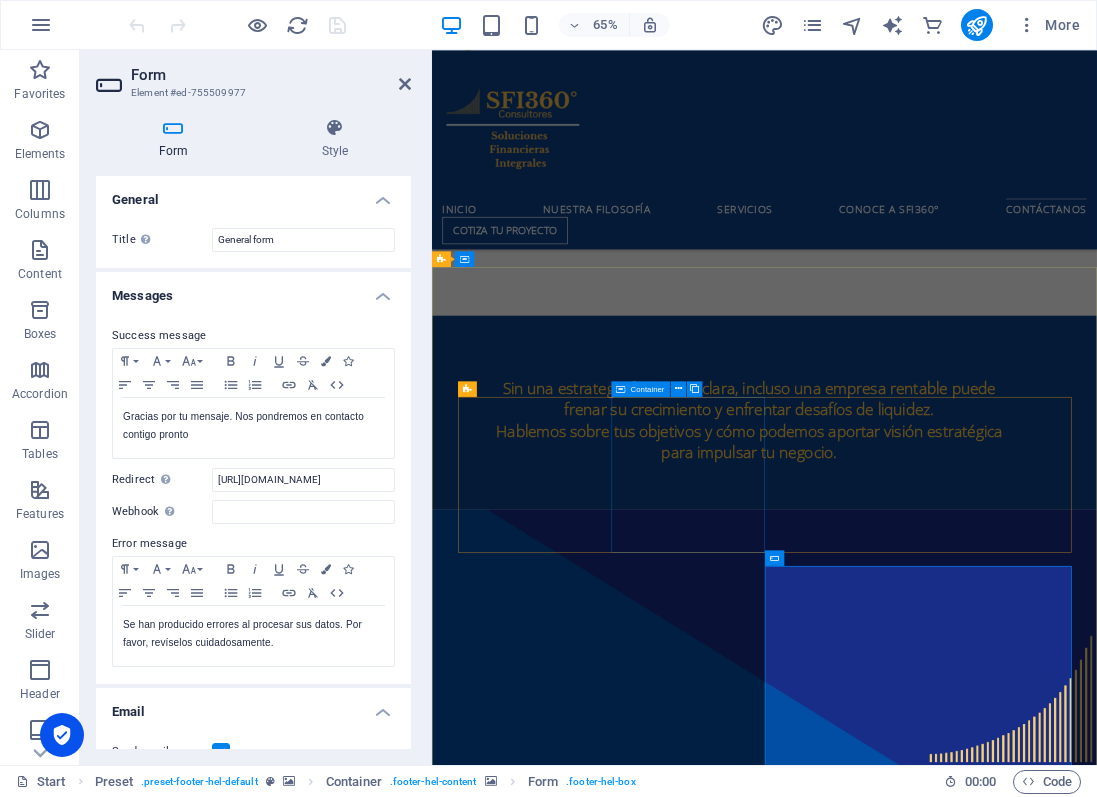 scroll, scrollTop: 10971, scrollLeft: 0, axis: vertical 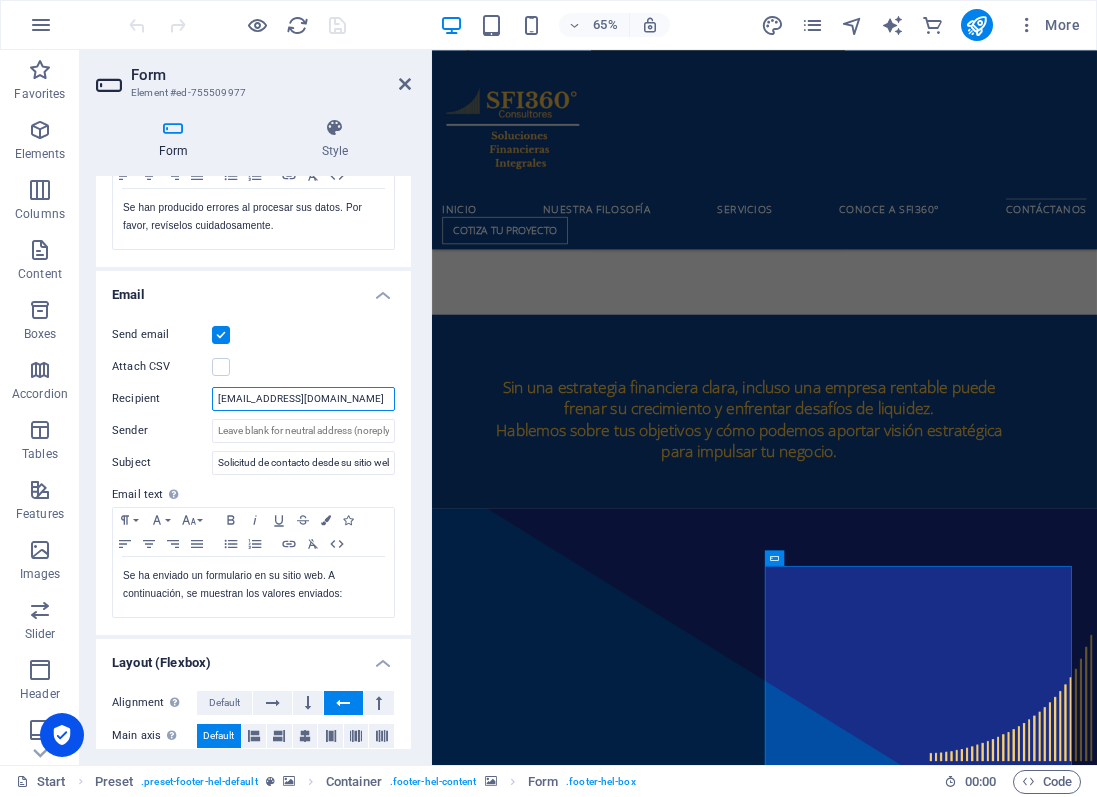 click on "[EMAIL_ADDRESS][DOMAIN_NAME]" at bounding box center [303, 399] 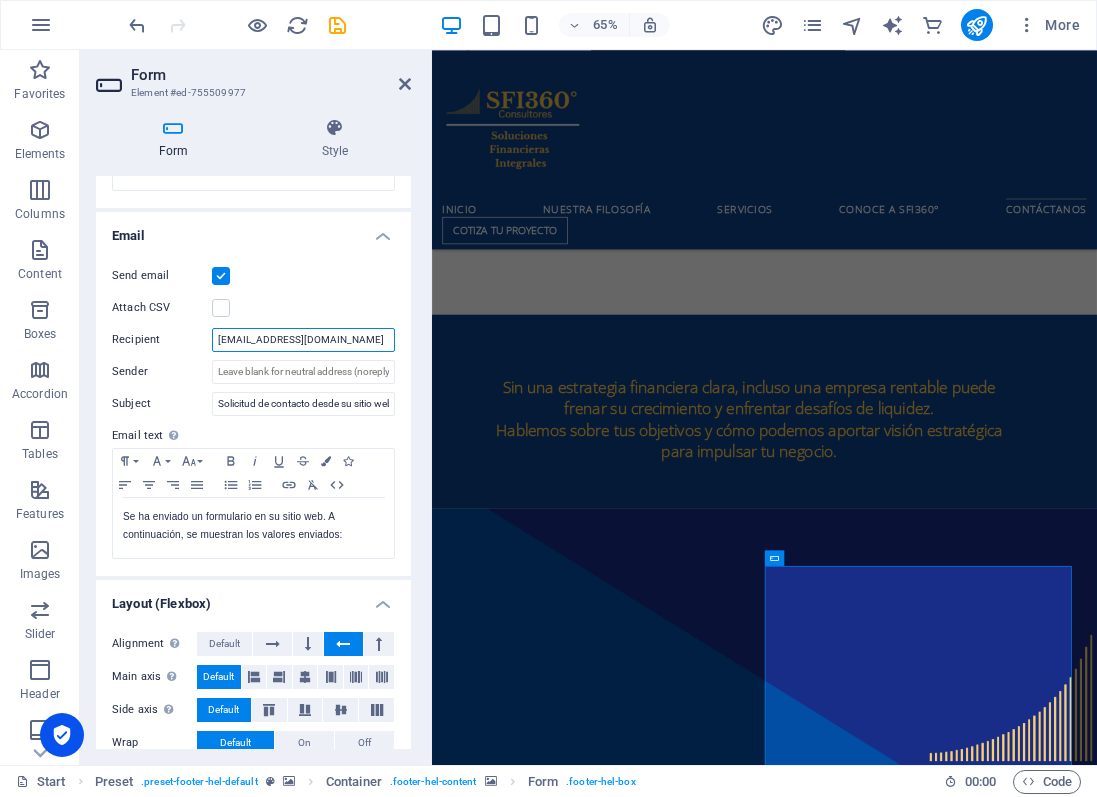 scroll, scrollTop: 531, scrollLeft: 0, axis: vertical 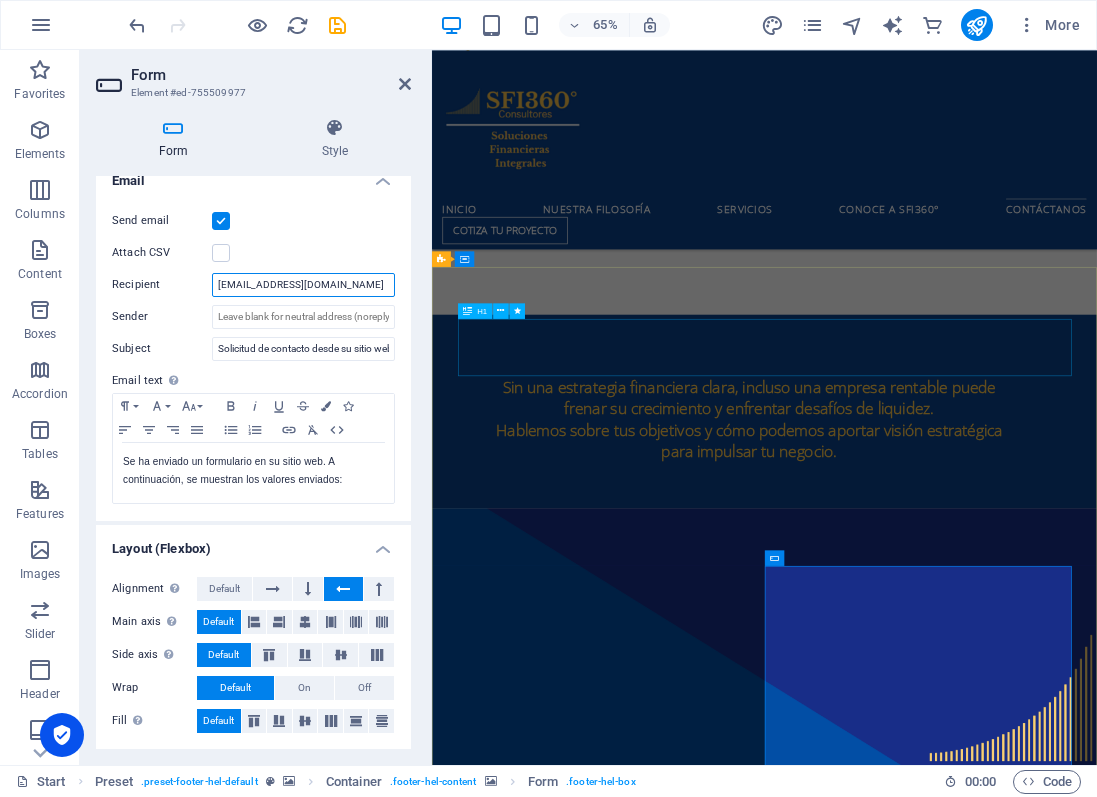type on "fsoberanis@sfi360.com" 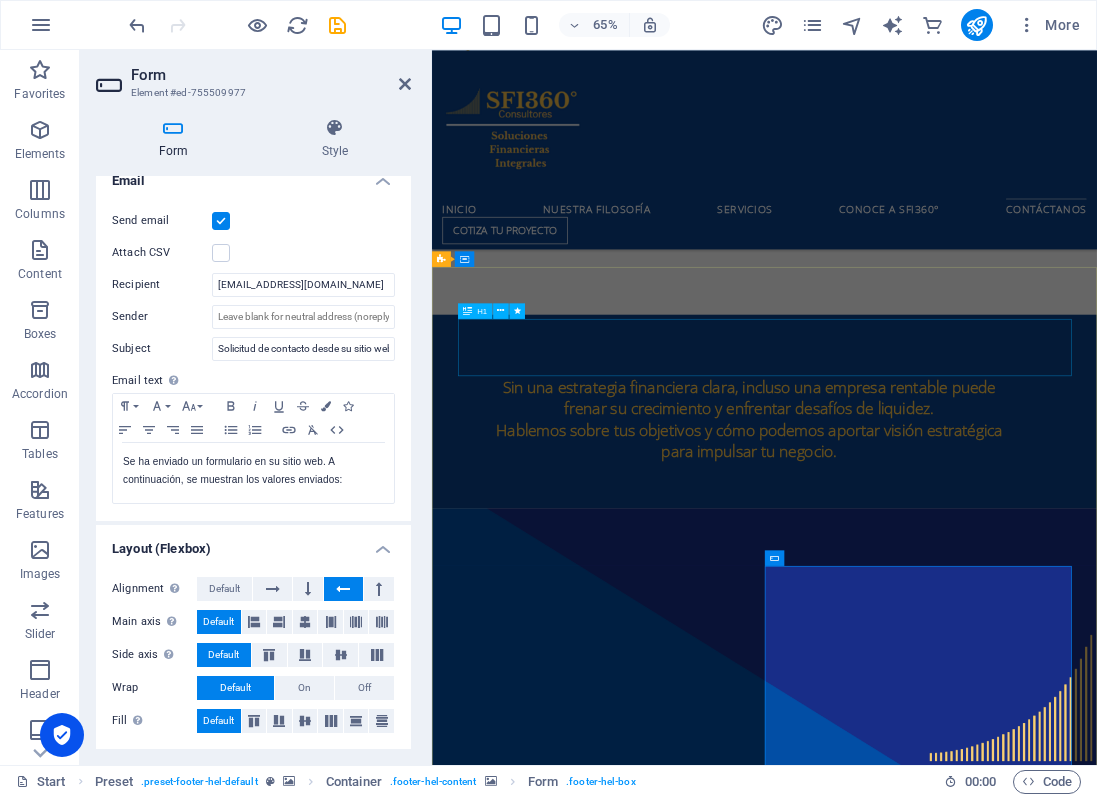 click on "Cuéntanos tus necesidades y diseñemos una solución juntos" at bounding box center [920, 11036] 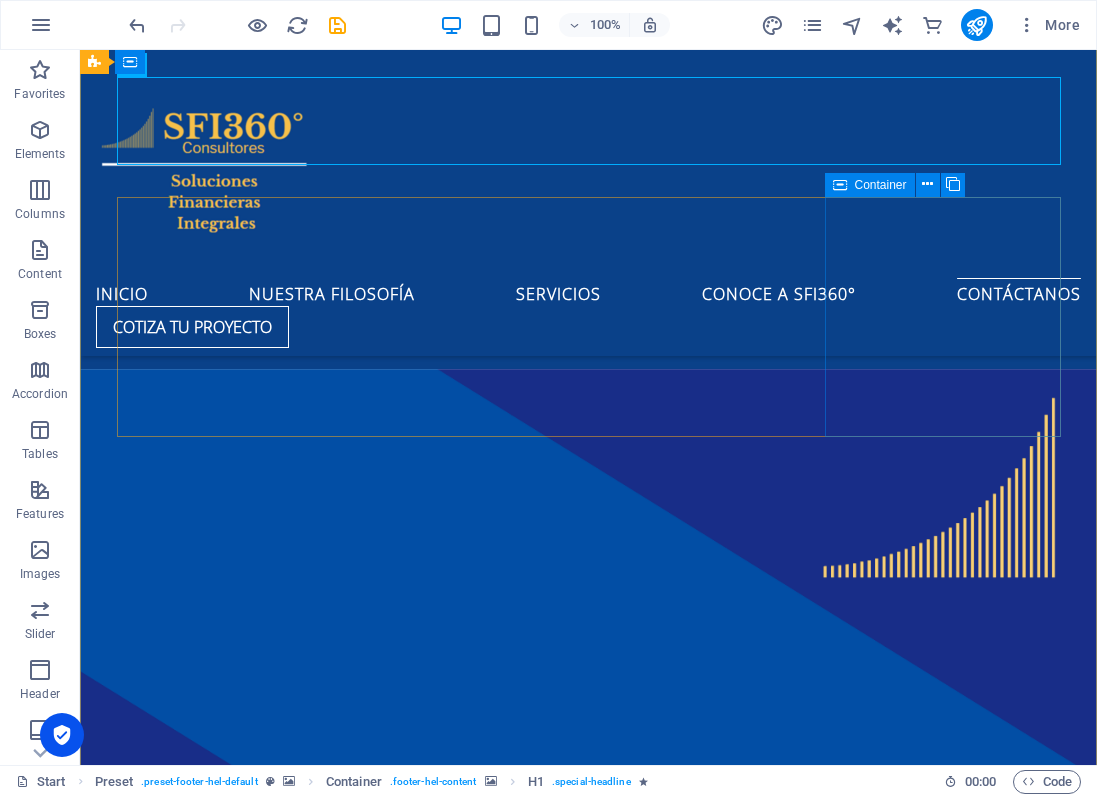 scroll, scrollTop: 11433, scrollLeft: 0, axis: vertical 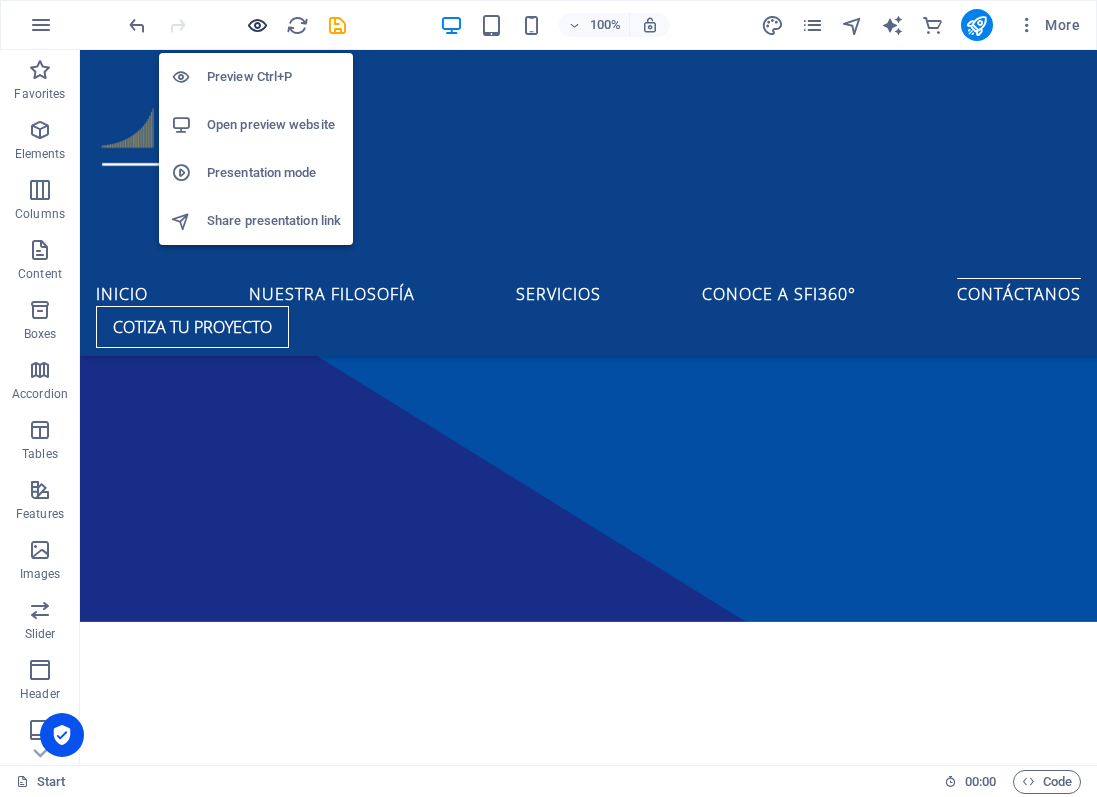 click at bounding box center [257, 25] 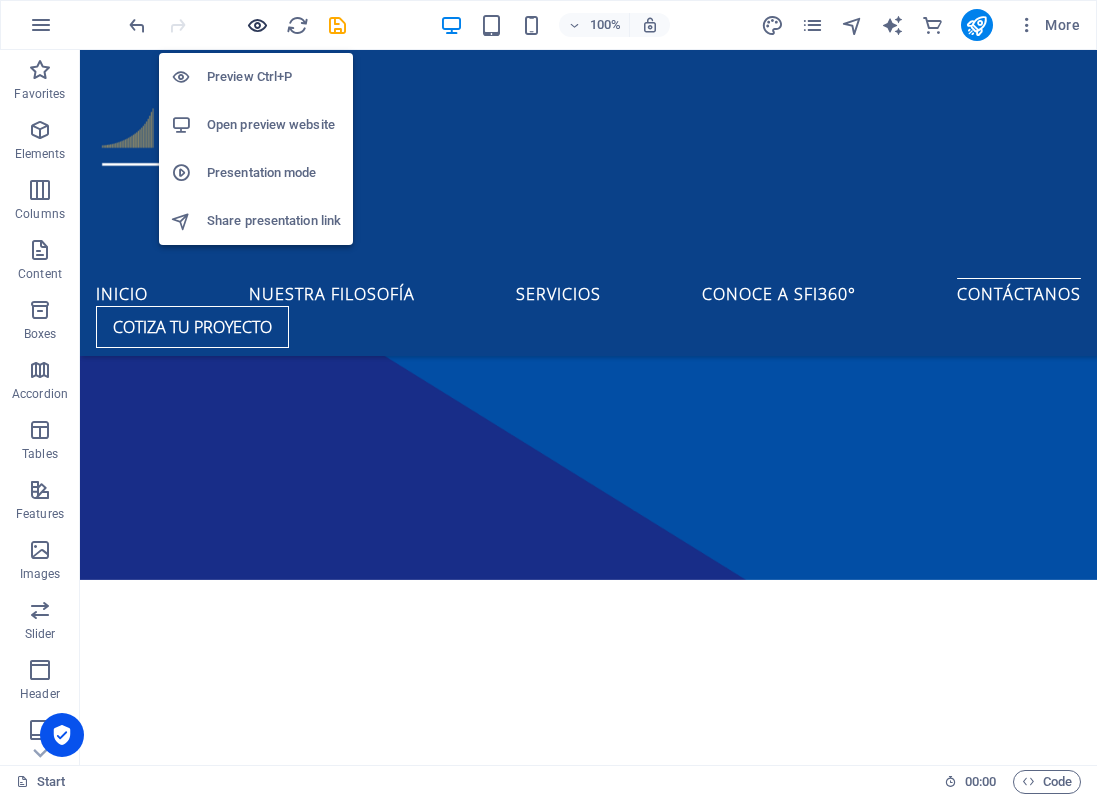 scroll, scrollTop: 11448, scrollLeft: 0, axis: vertical 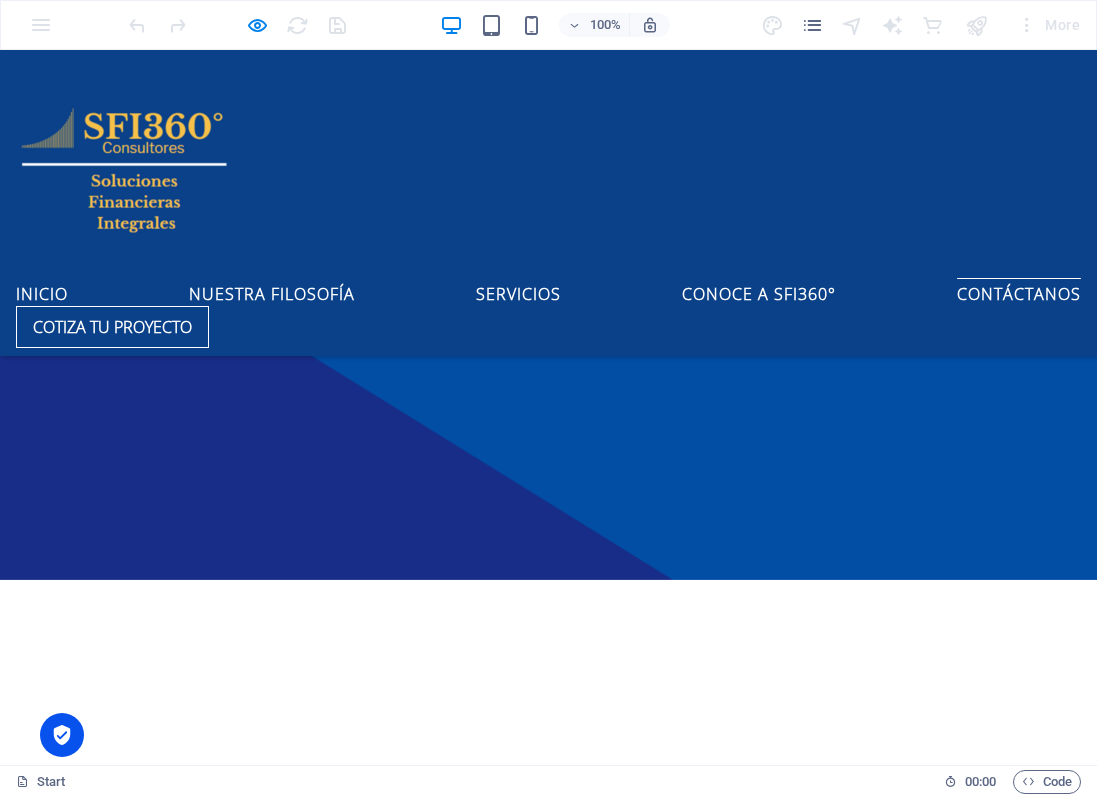 click on "Aviso de privacidad" at bounding box center [297, 11639] 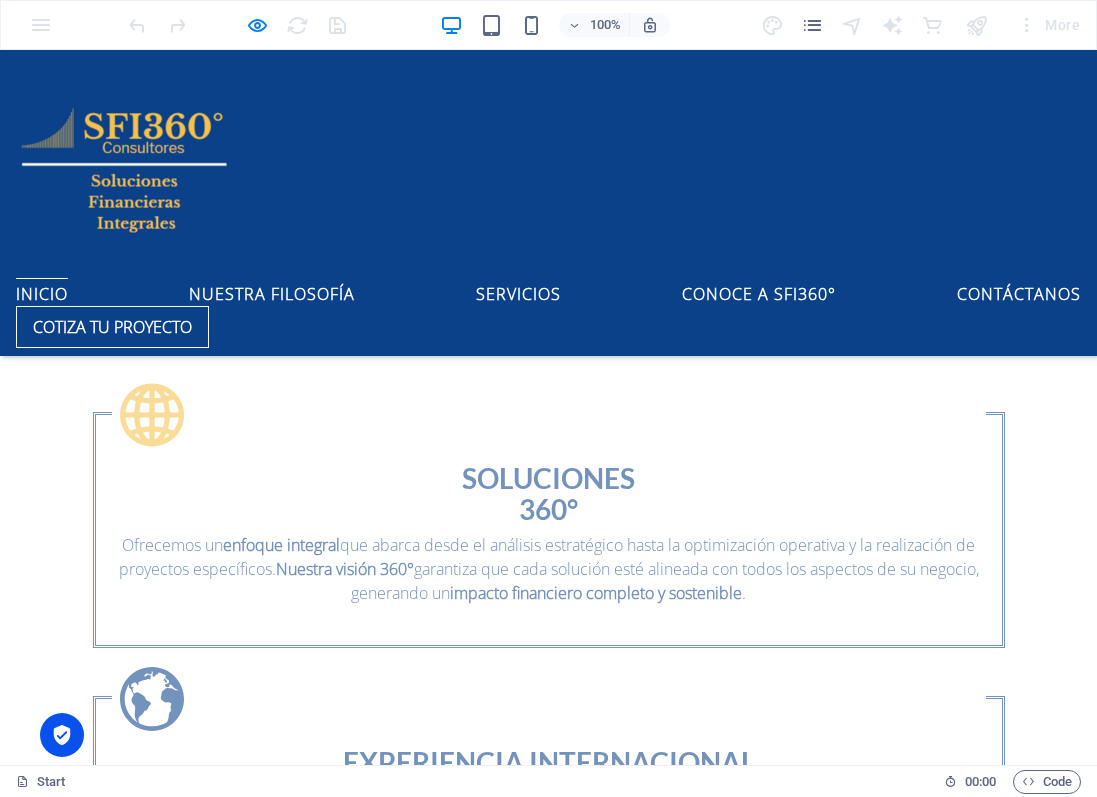 scroll, scrollTop: 0, scrollLeft: 0, axis: both 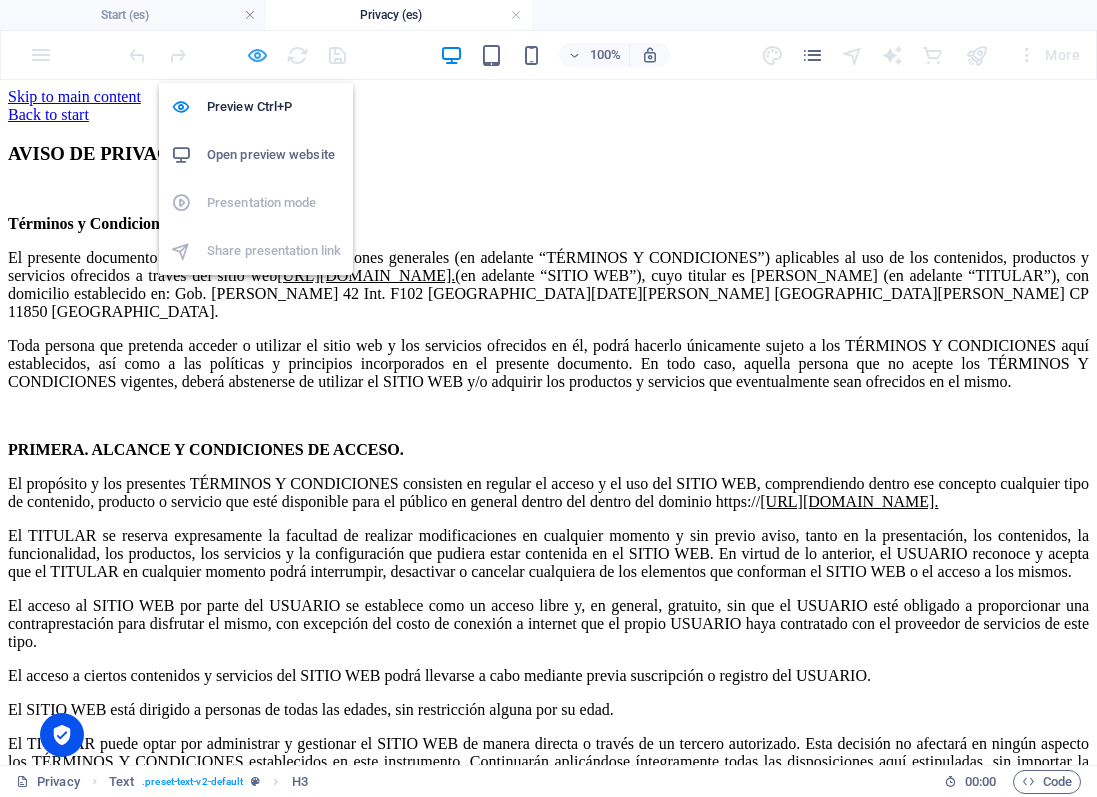 click at bounding box center [257, 55] 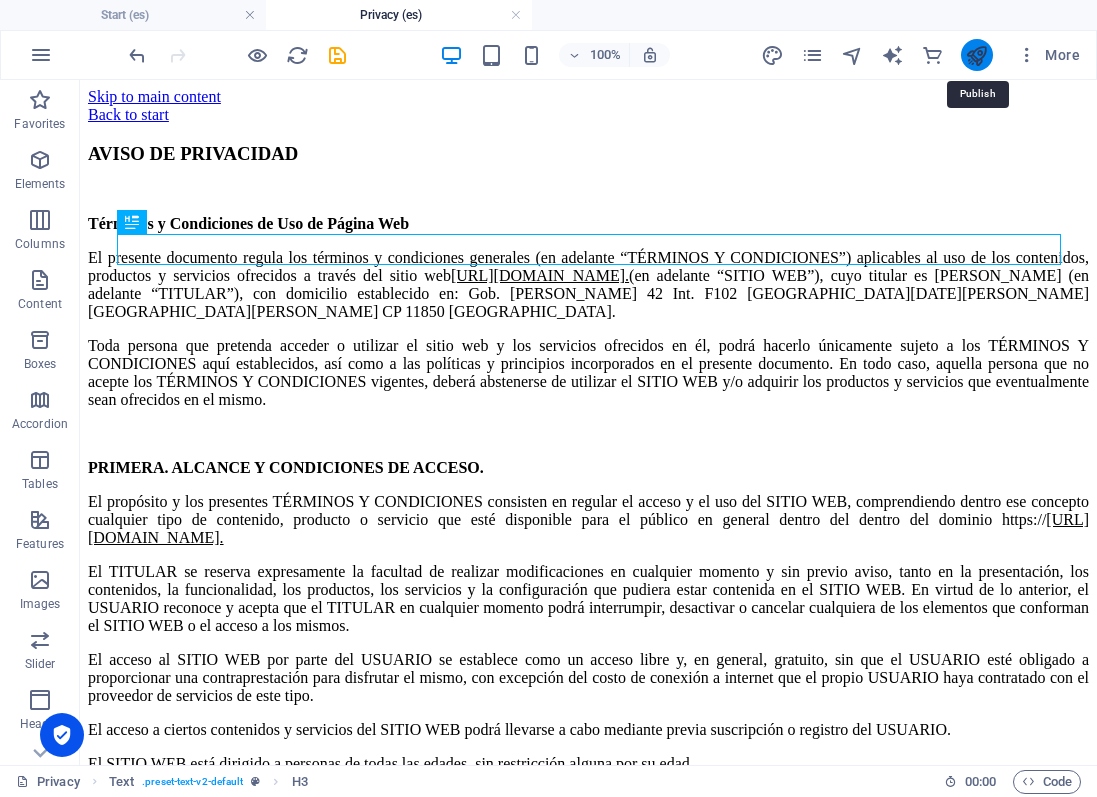 click at bounding box center (976, 55) 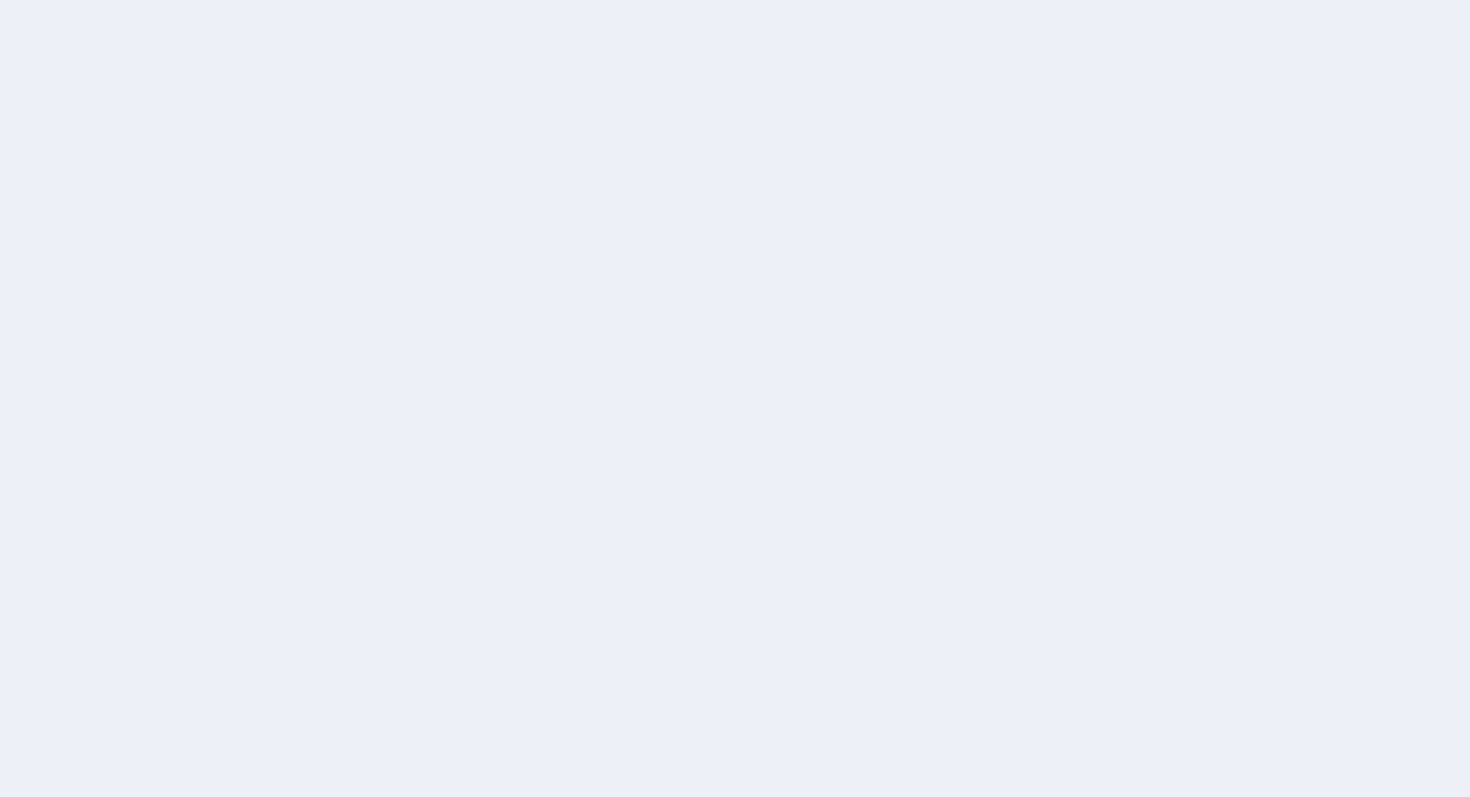 scroll, scrollTop: 0, scrollLeft: 0, axis: both 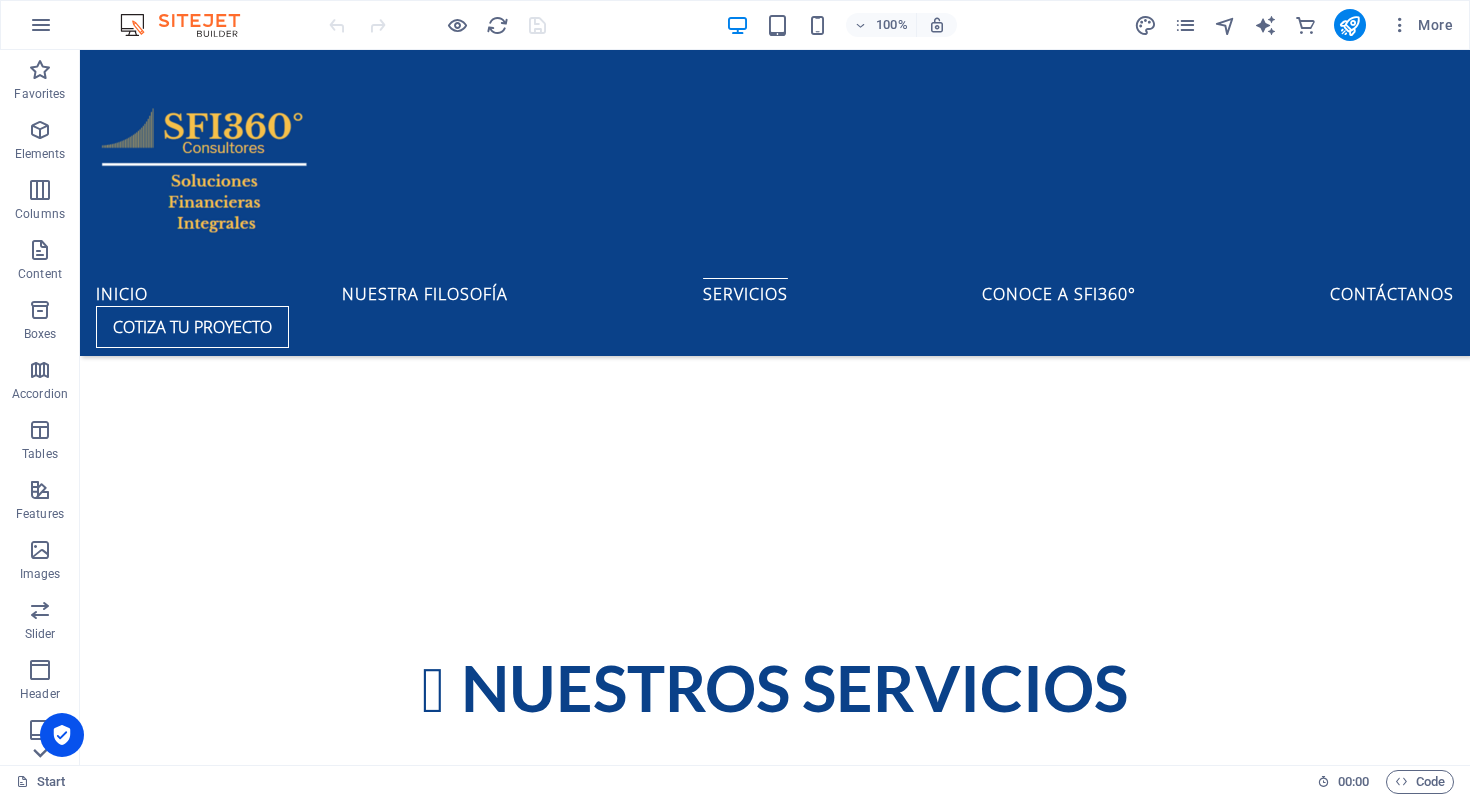 click 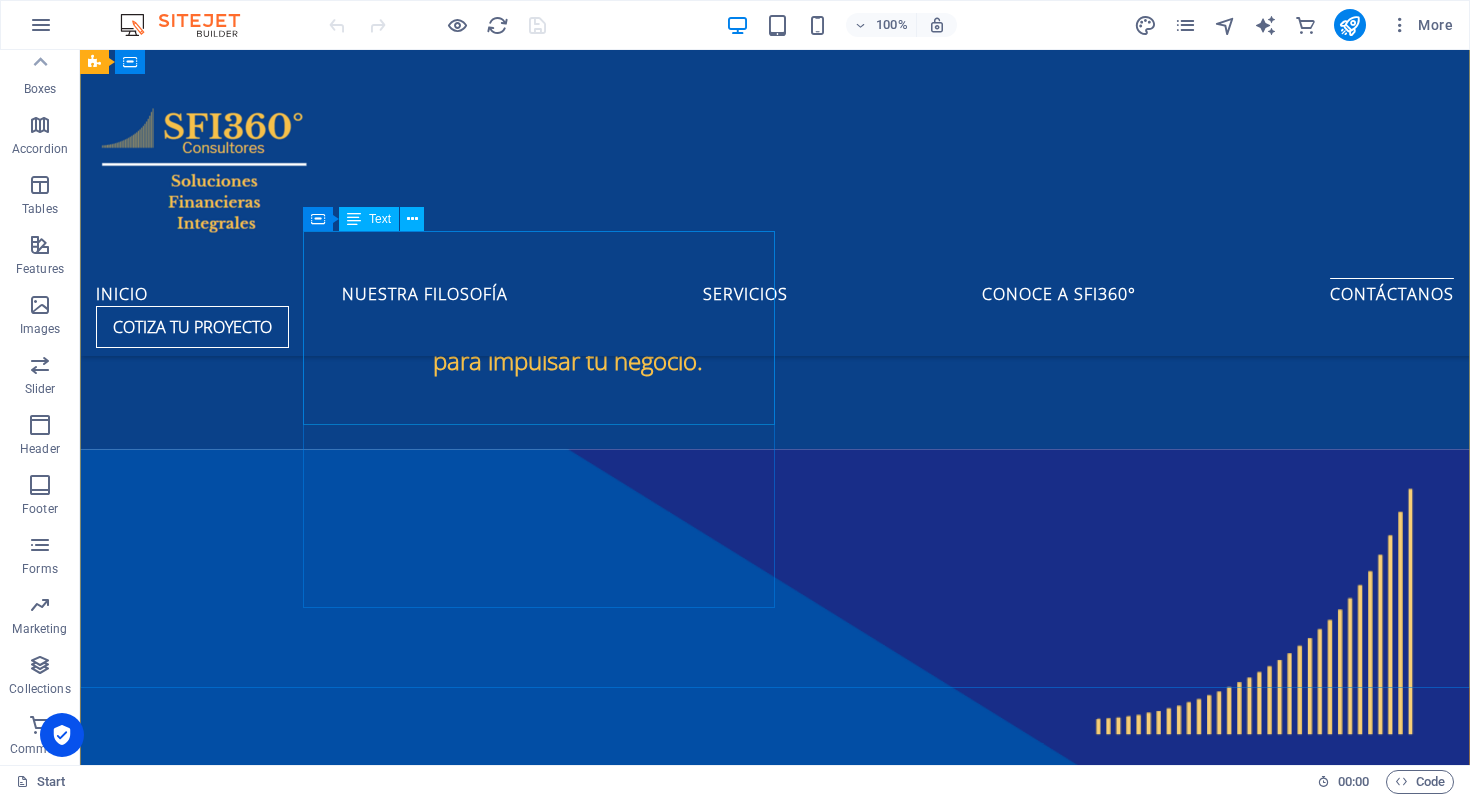 scroll, scrollTop: 11472, scrollLeft: 0, axis: vertical 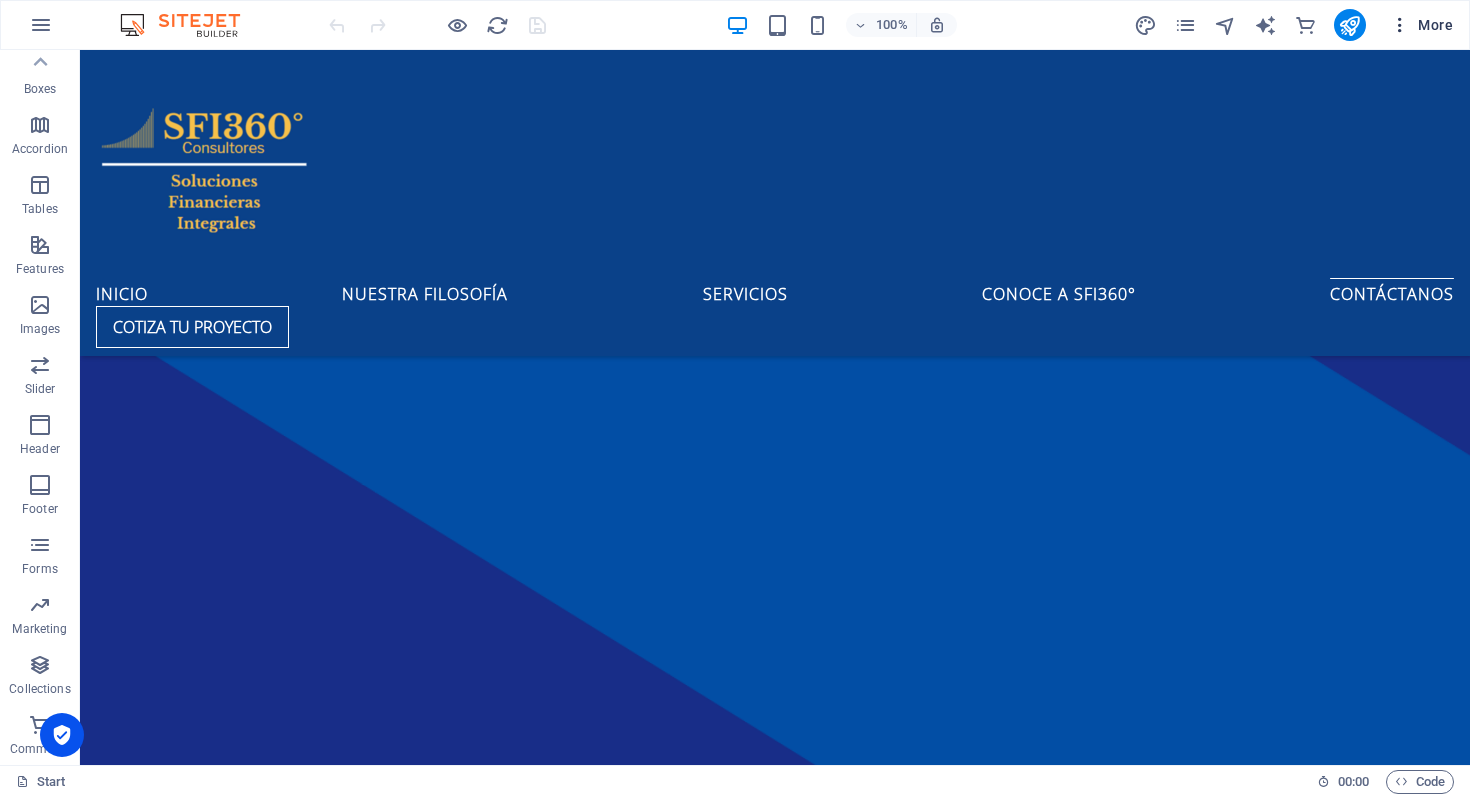 click on "More" at bounding box center [1421, 25] 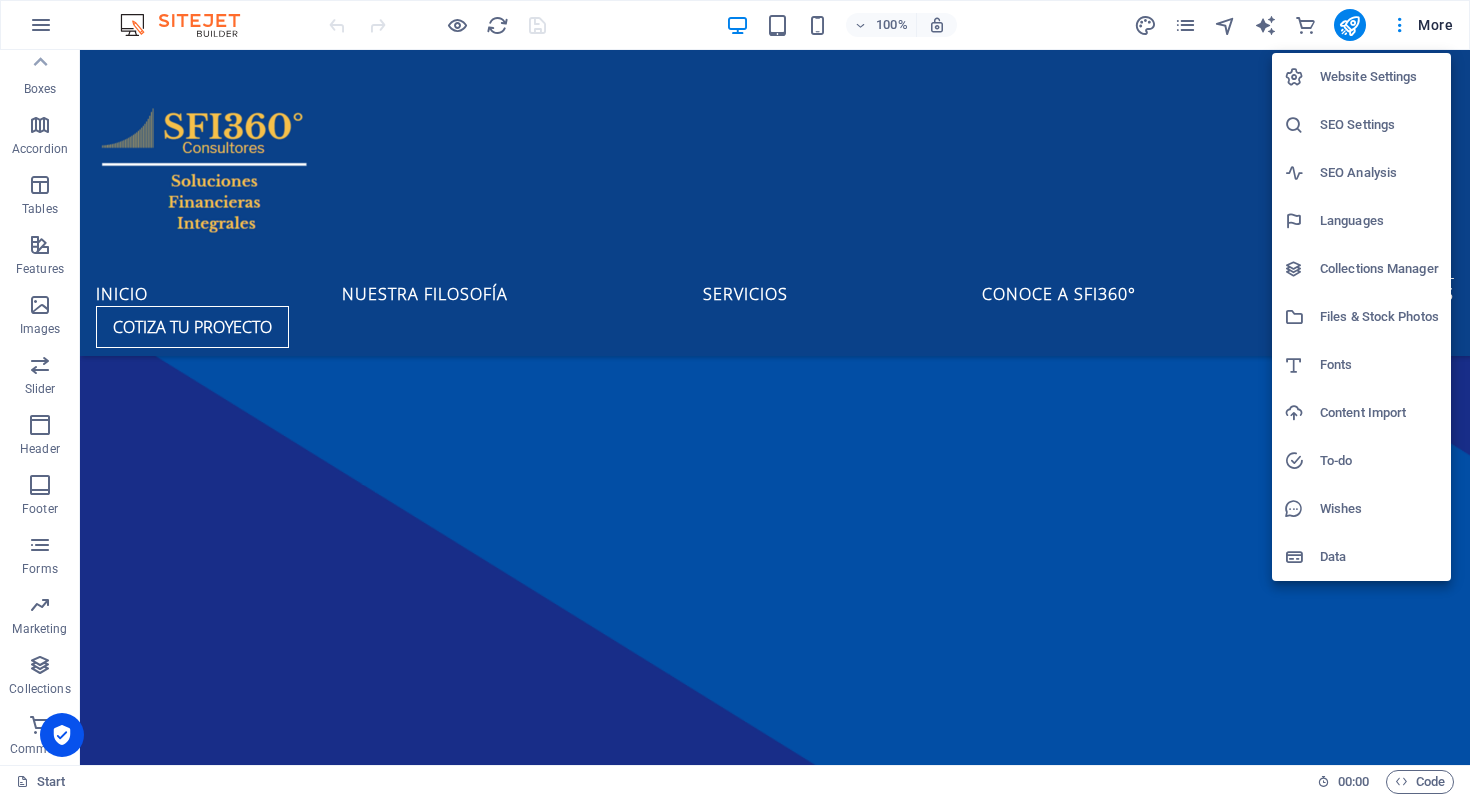 click on "Website Settings" at bounding box center [1361, 77] 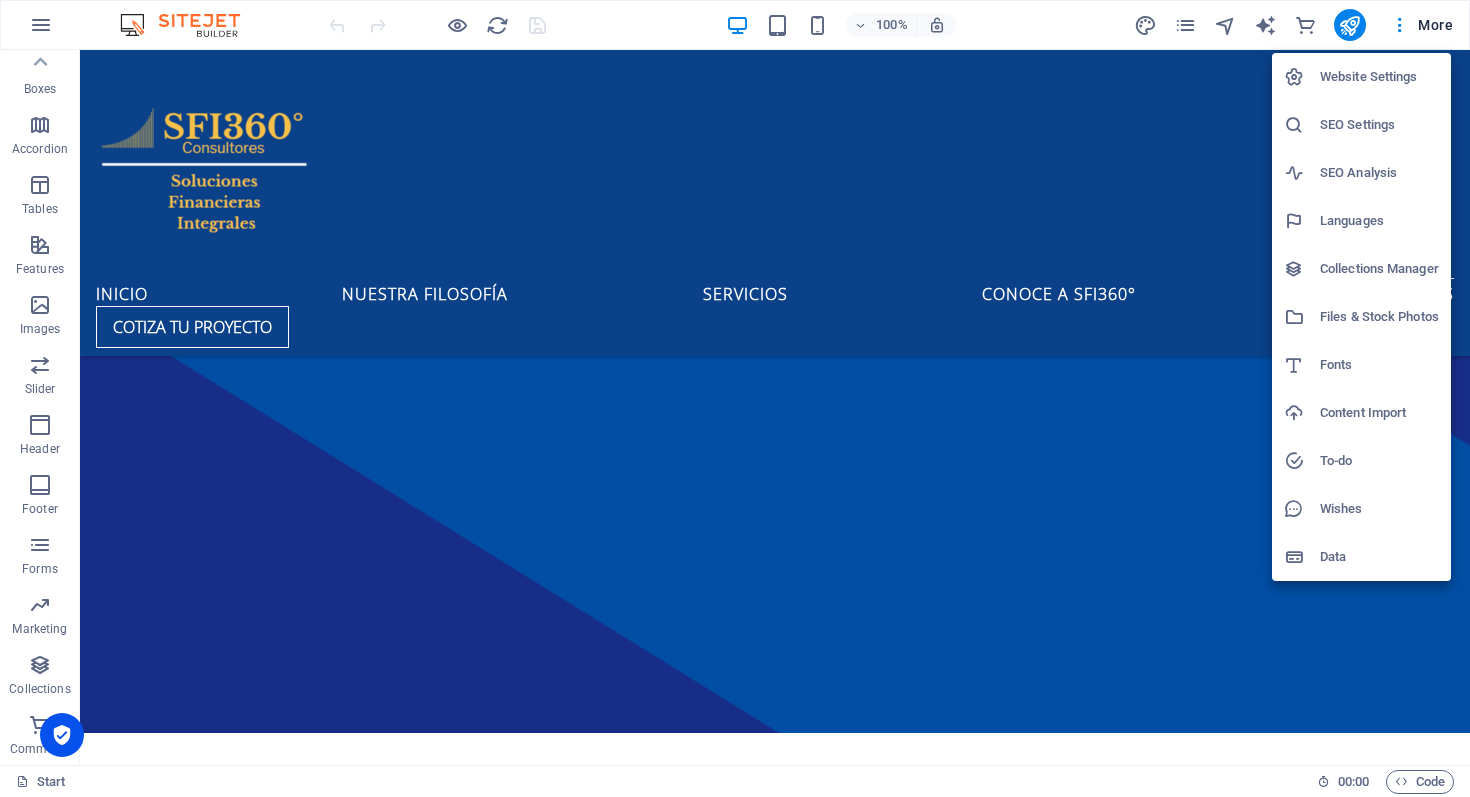scroll, scrollTop: 11430, scrollLeft: 0, axis: vertical 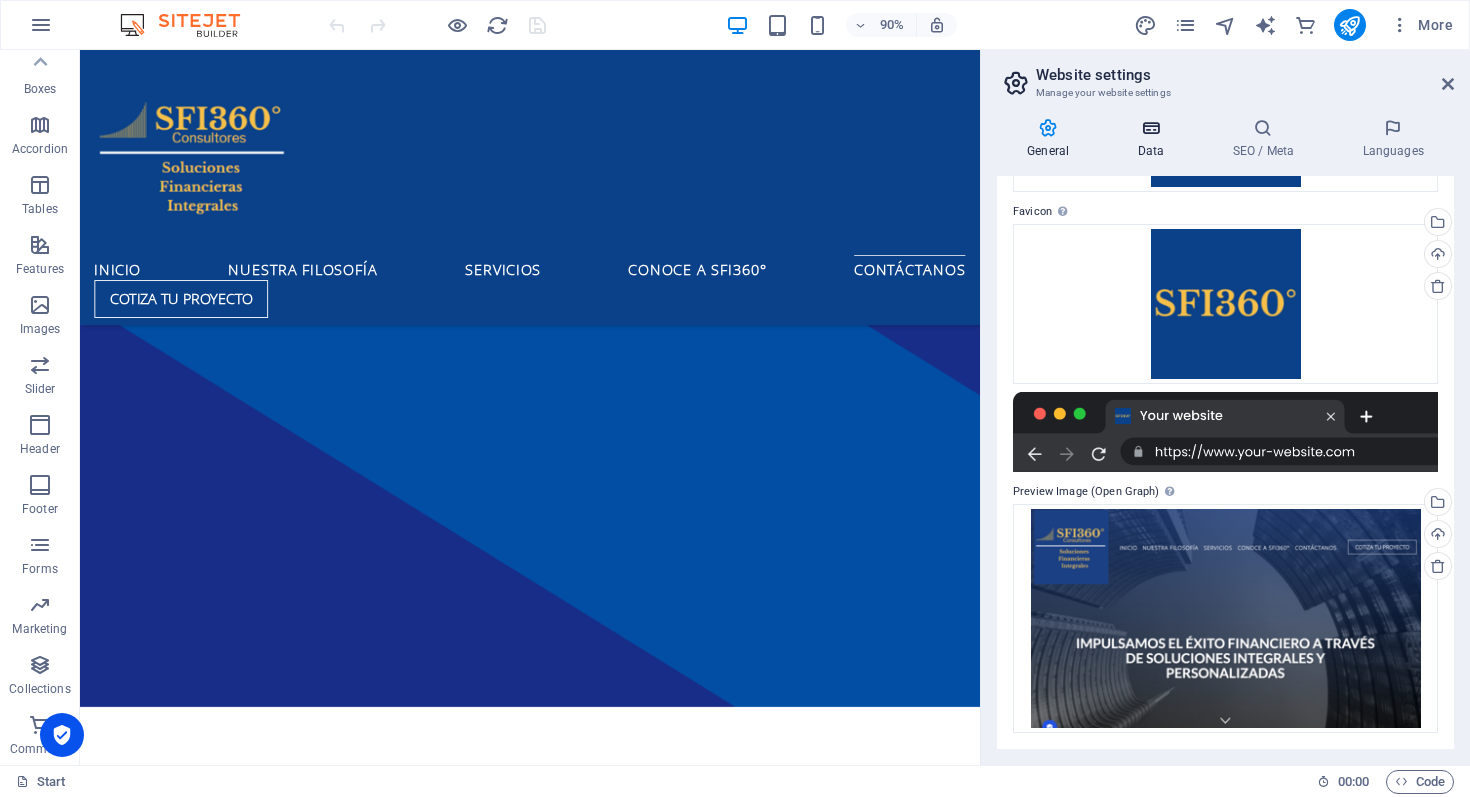 click at bounding box center (1150, 128) 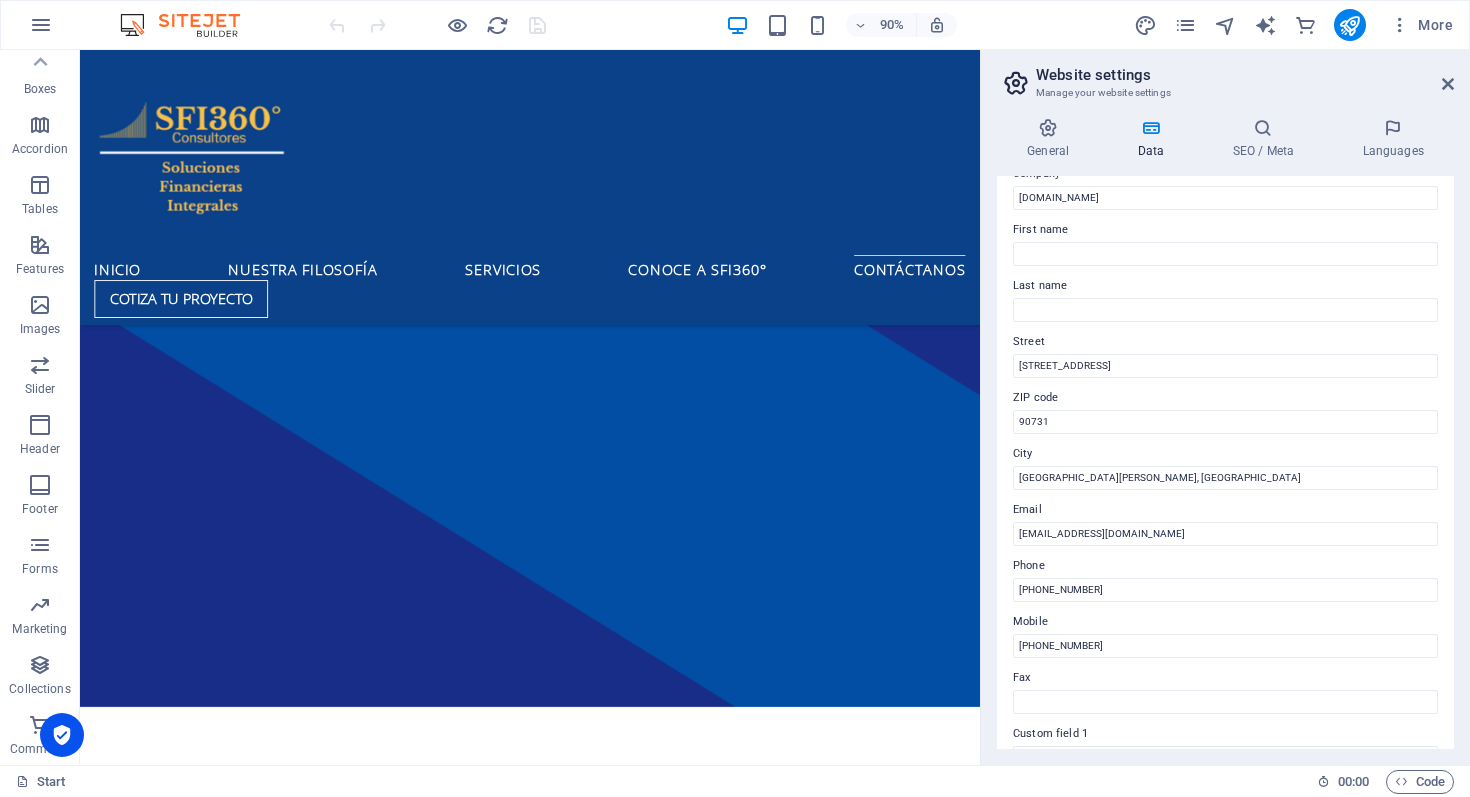 scroll, scrollTop: 0, scrollLeft: 0, axis: both 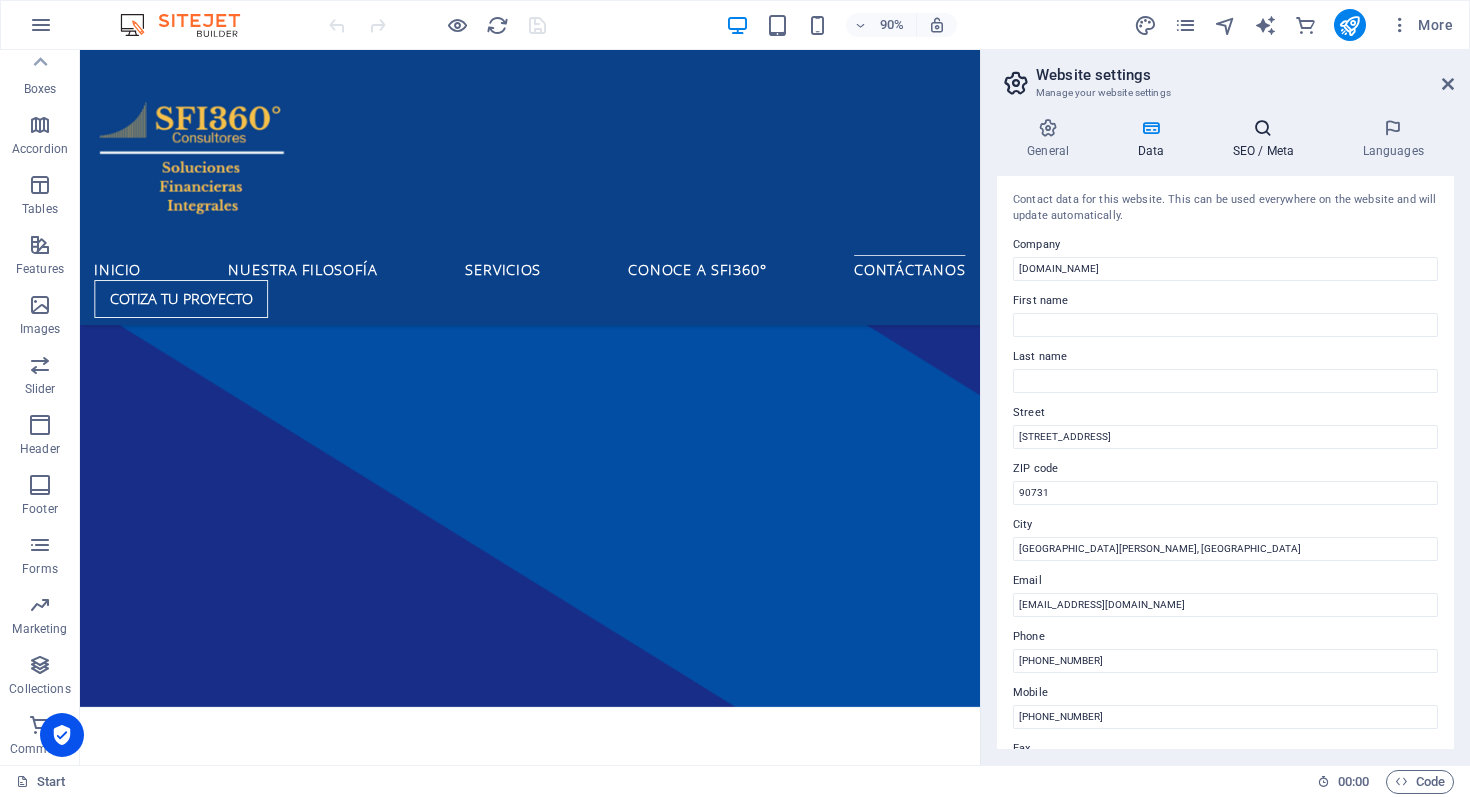click at bounding box center [1263, 128] 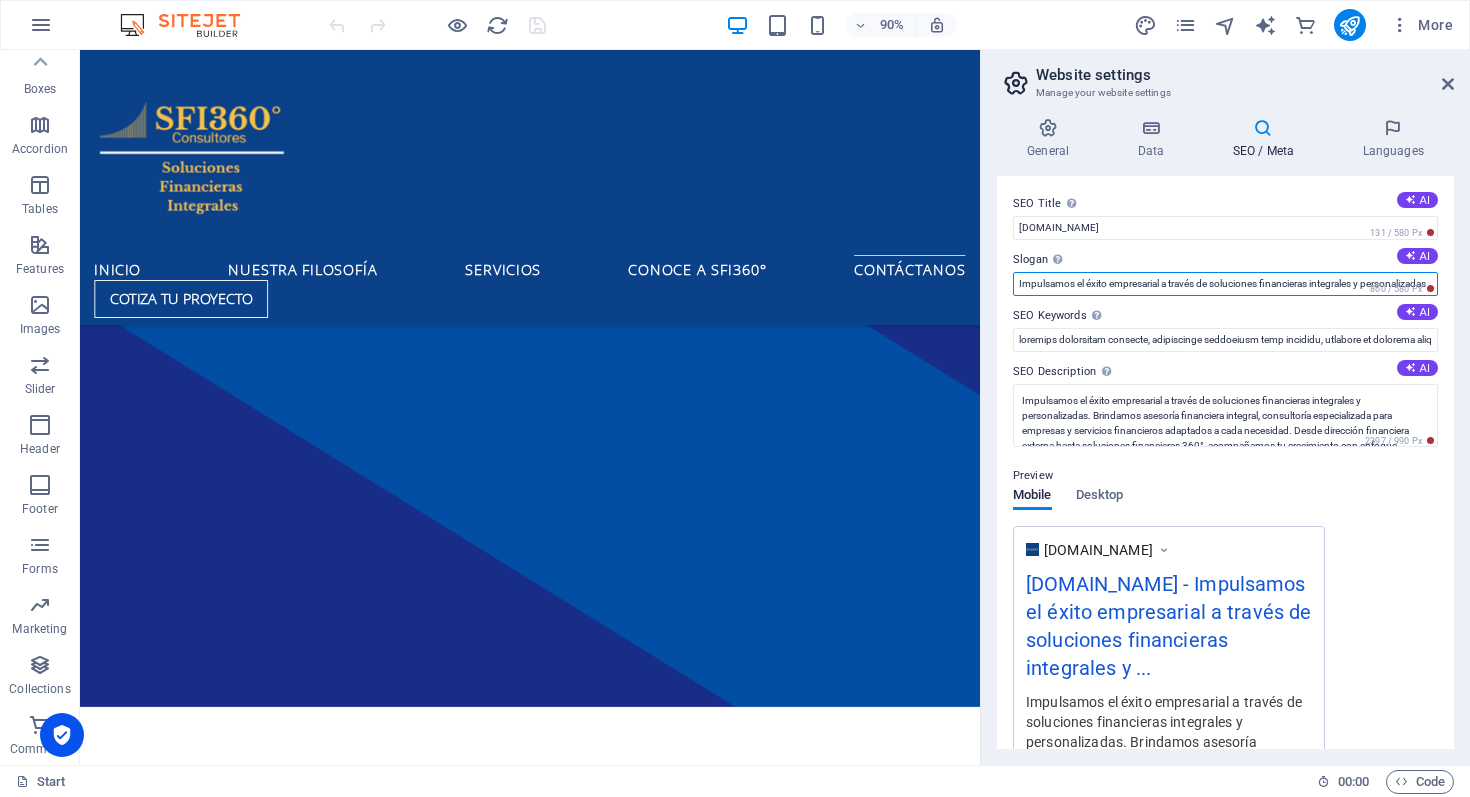 click on "Impulsamos el éxito empresarial a través de soluciones financieras integrales y personalizadas" at bounding box center (1225, 284) 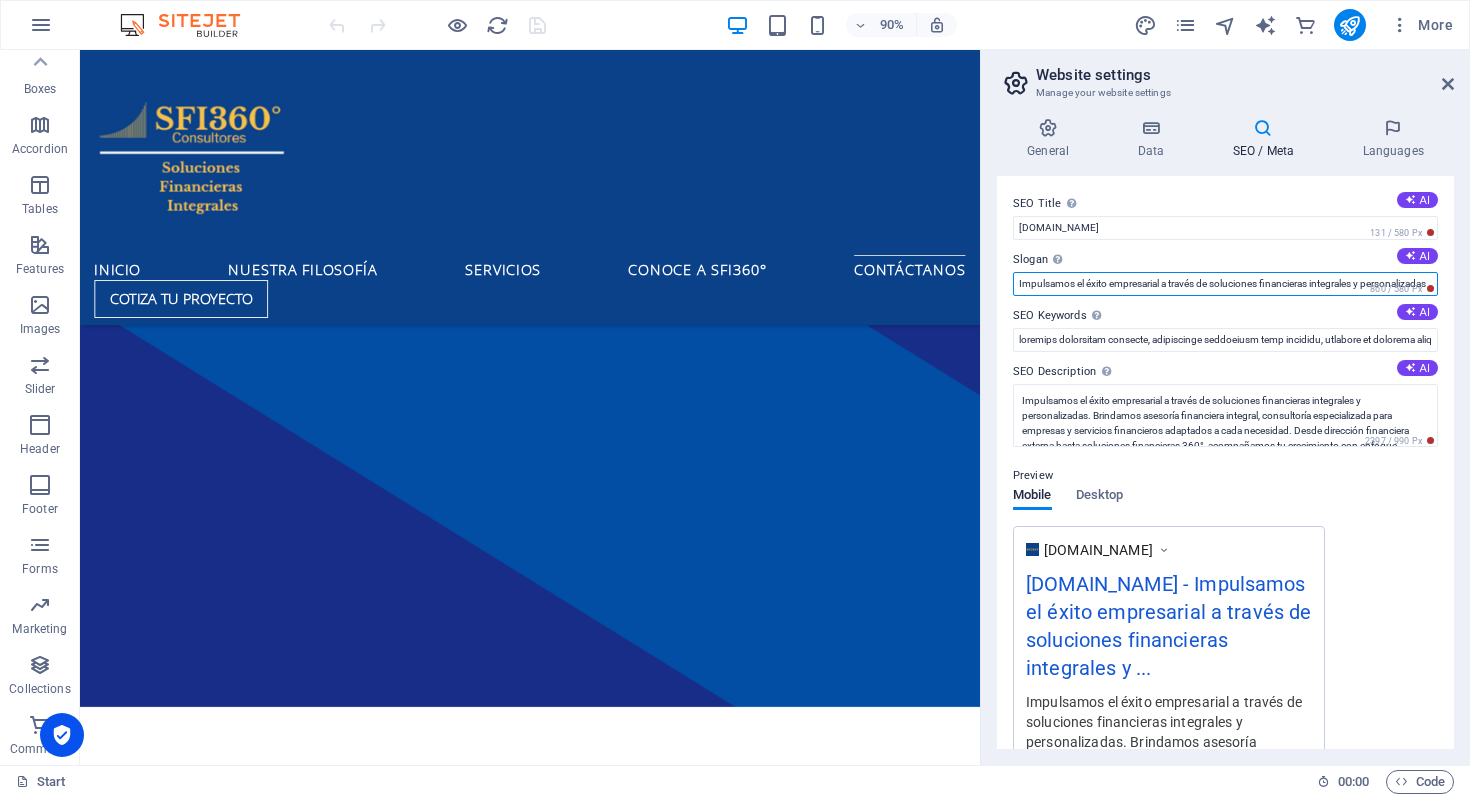 click on "Impulsamos el éxito empresarial a través de soluciones financieras integrales y personalizadas" at bounding box center [1225, 284] 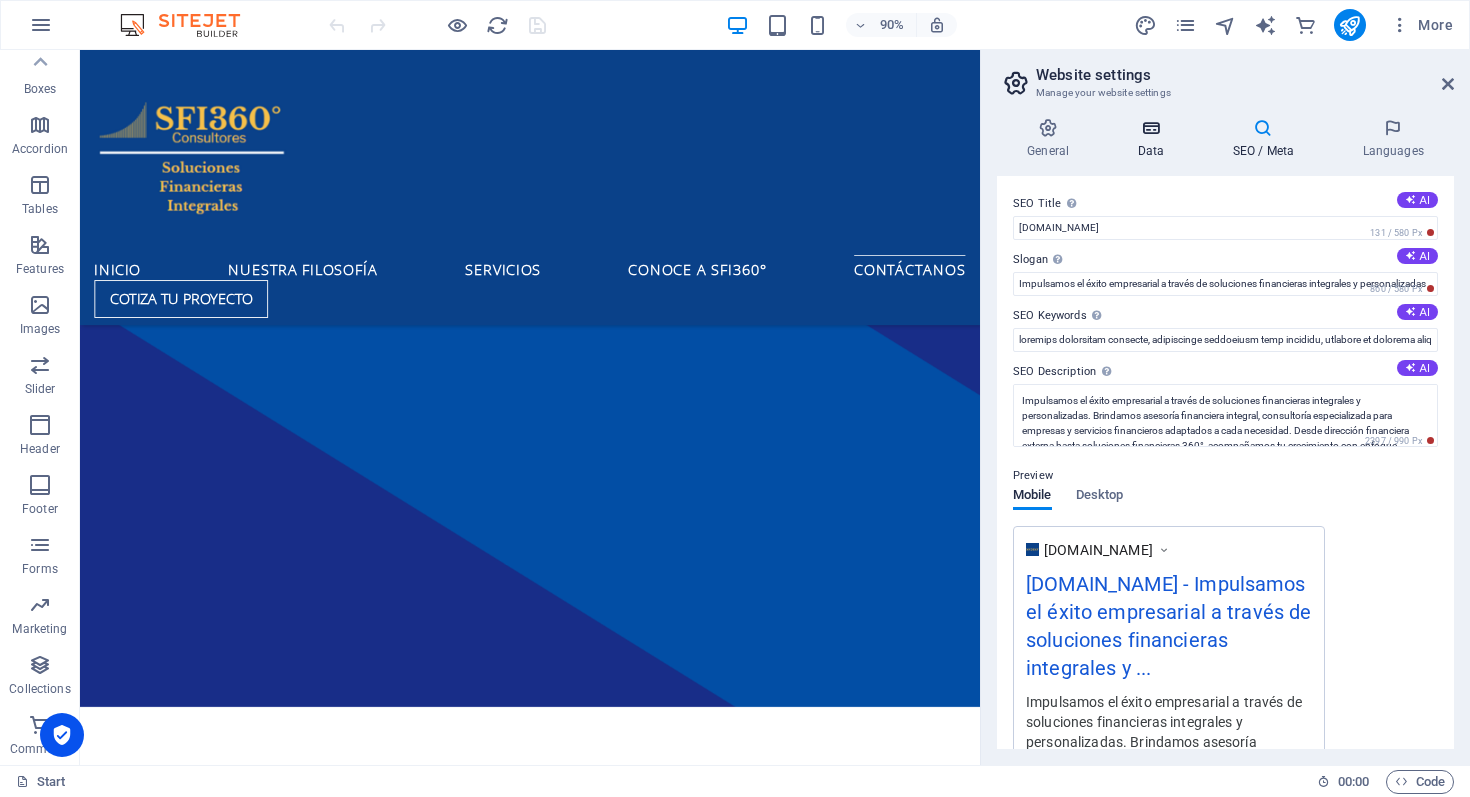 click at bounding box center (1150, 128) 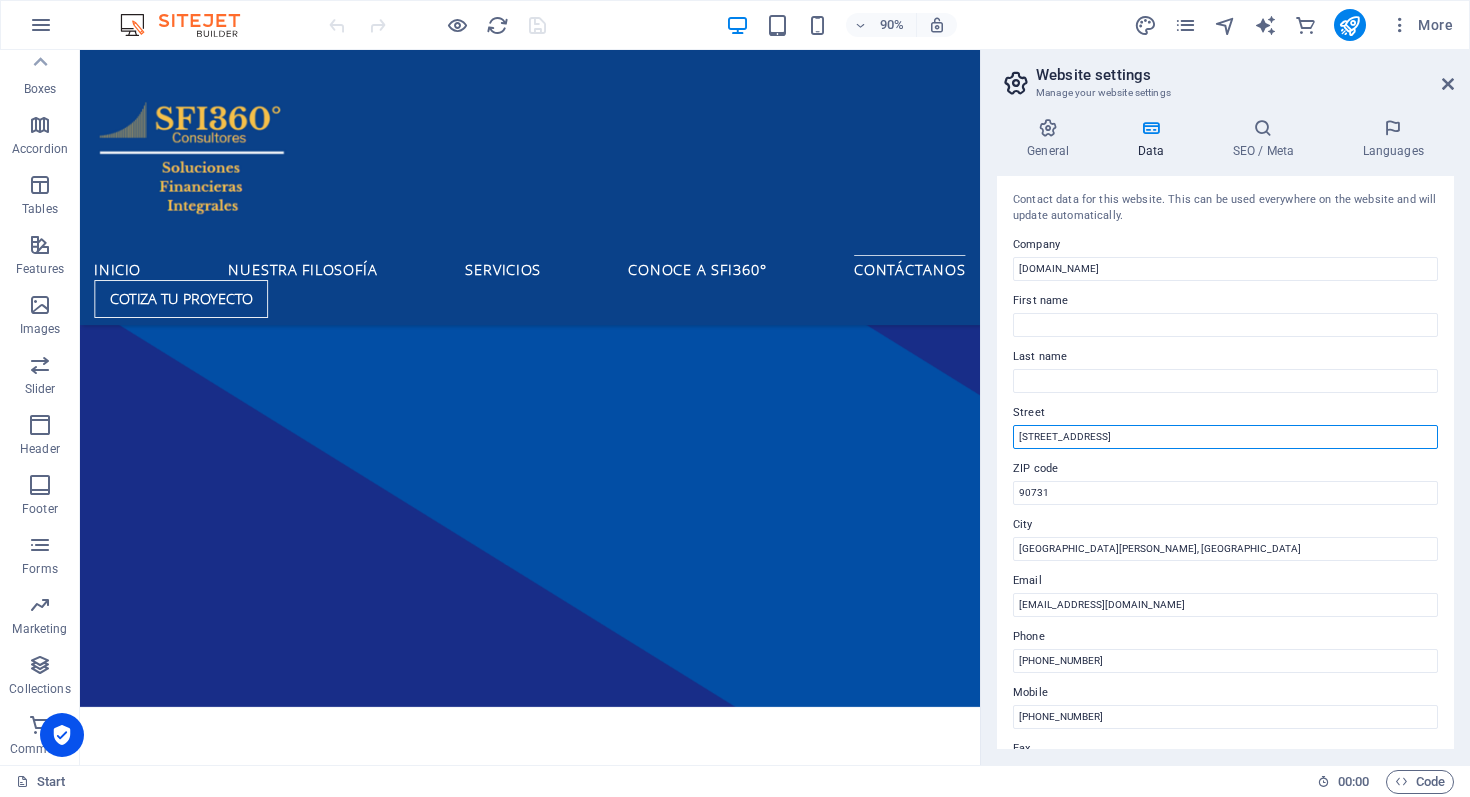 click on "425 South Palos Verdes Str" at bounding box center [1225, 437] 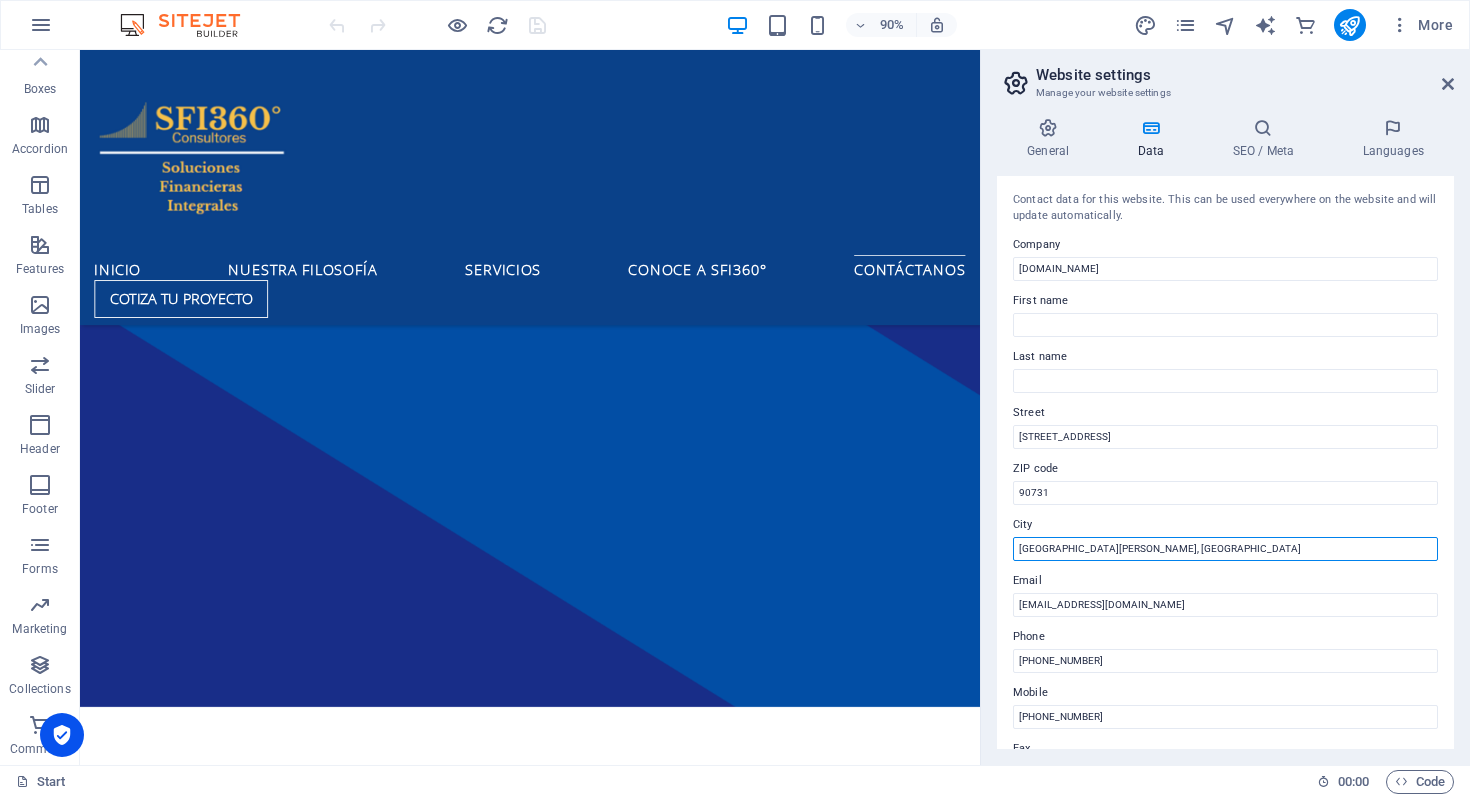 click on "San Pedro, CA" at bounding box center [1225, 549] 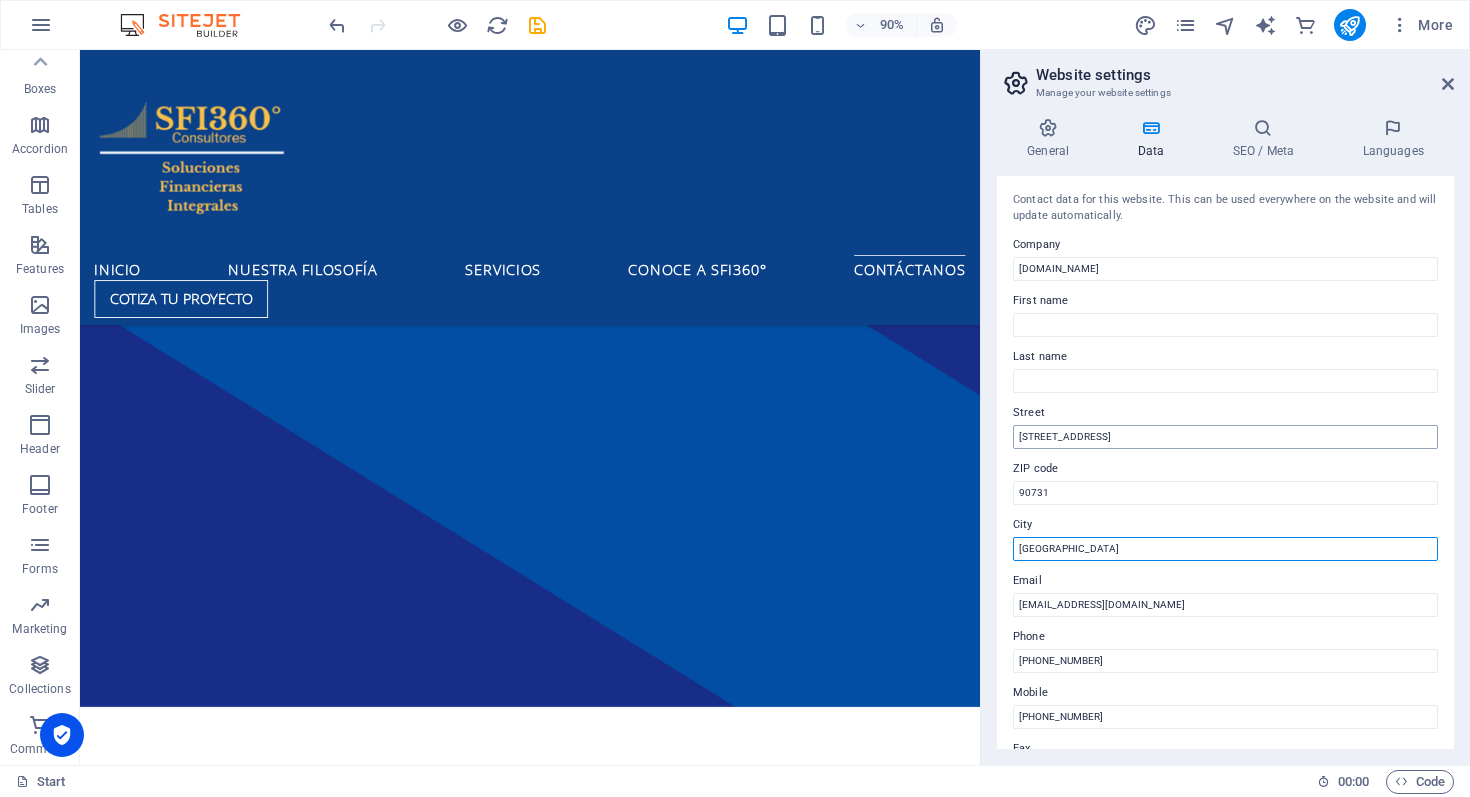 type on "México" 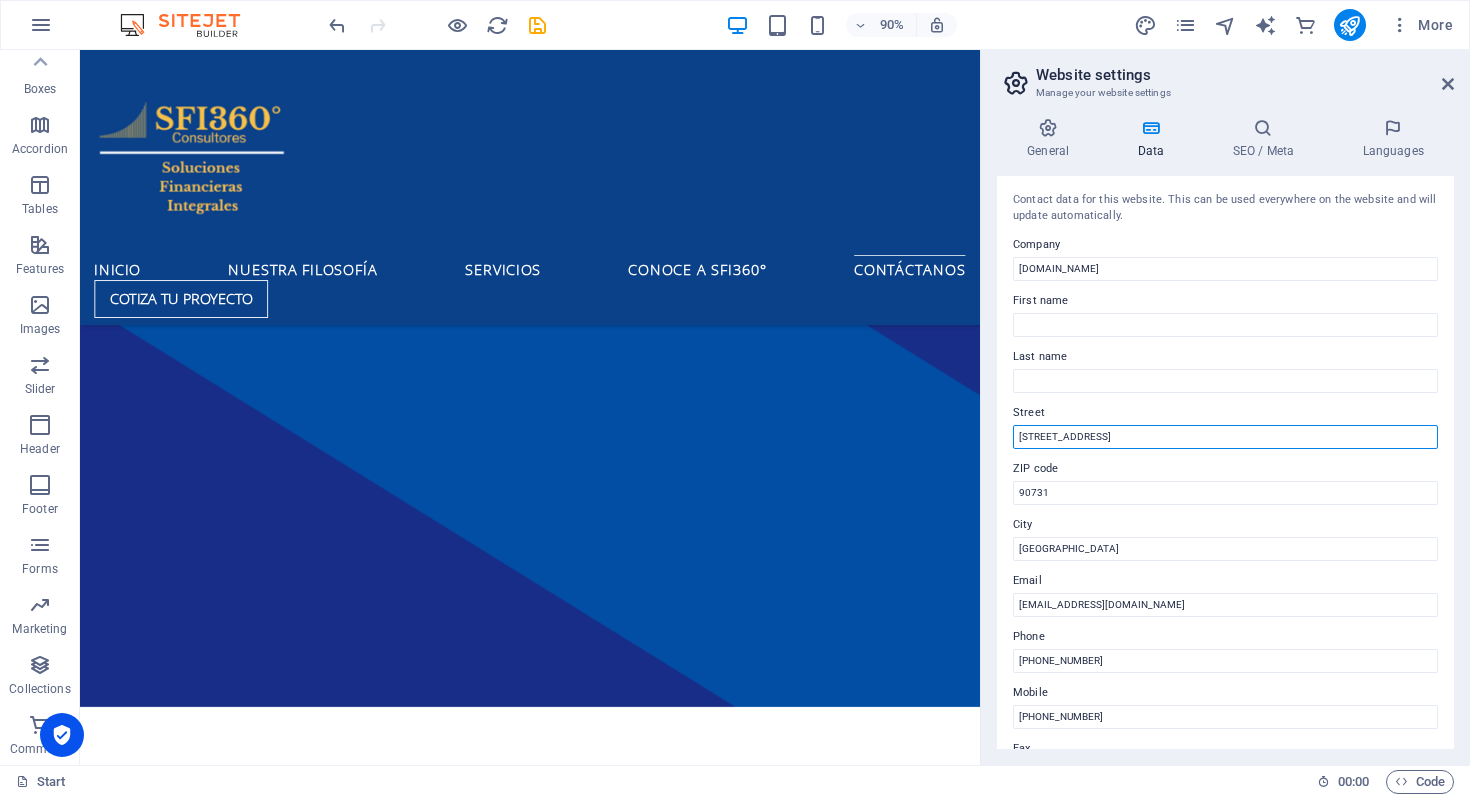 click on "425 South Palos Verdes Str" at bounding box center (1225, 437) 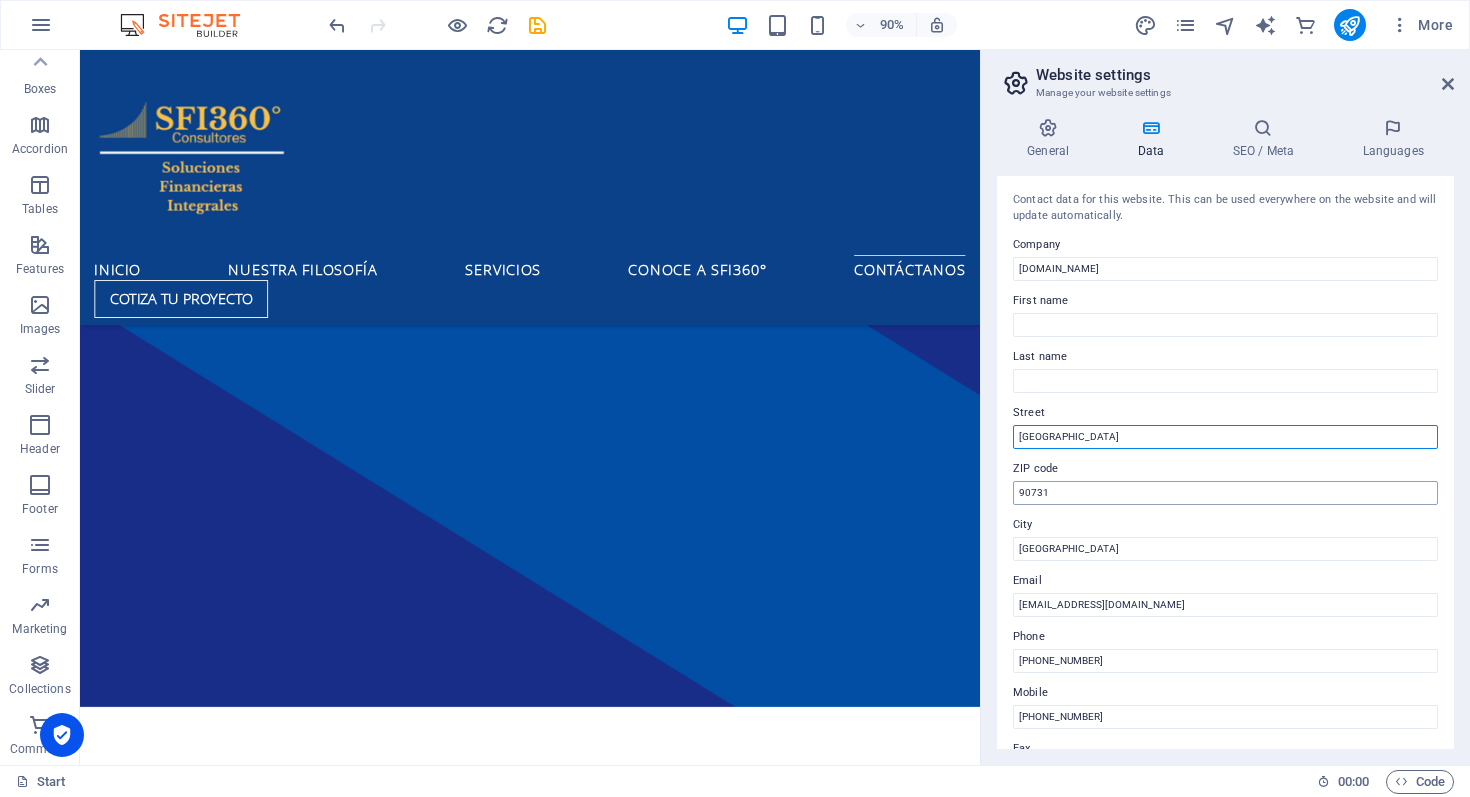 type on "Mexico" 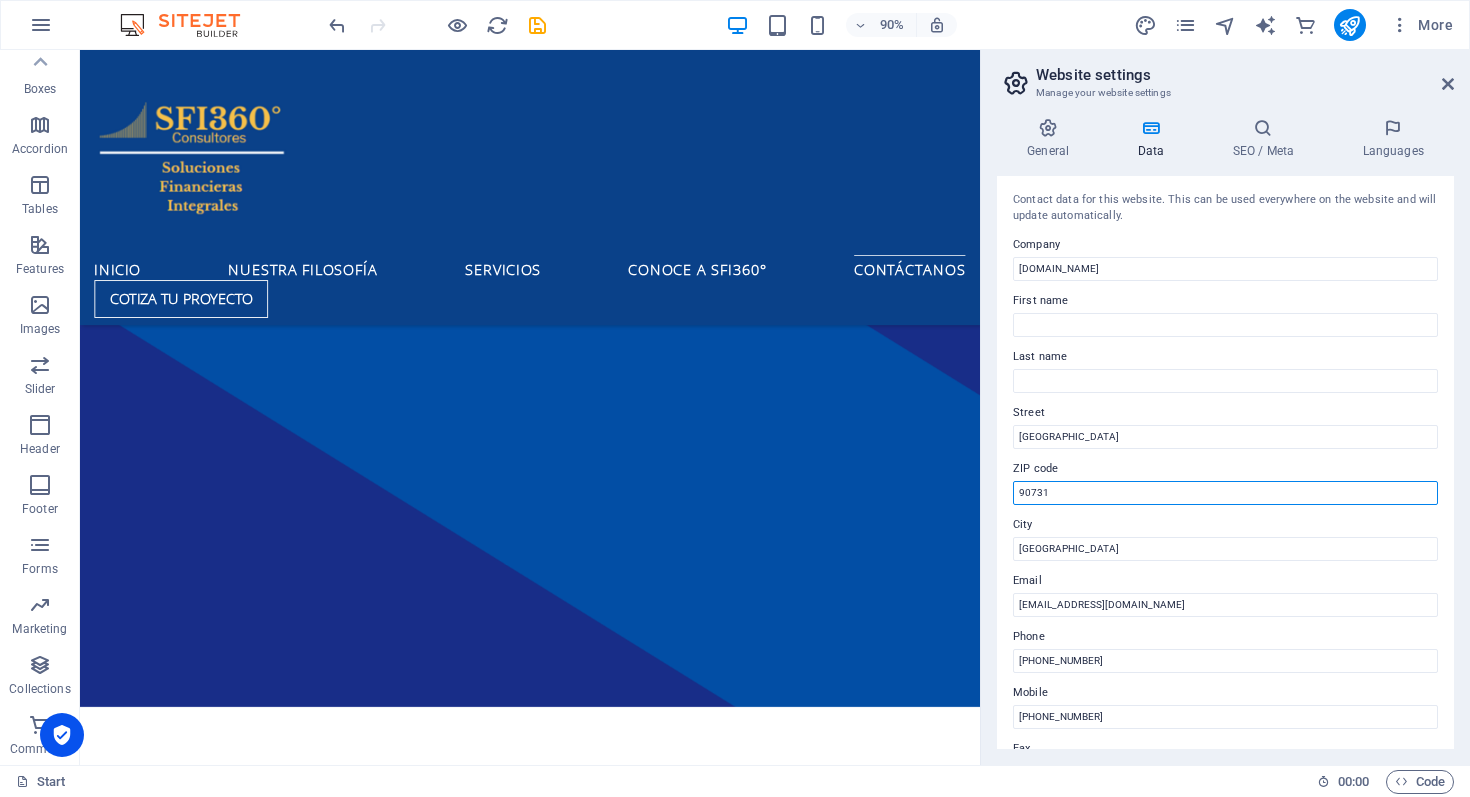 click on "90731" at bounding box center (1225, 493) 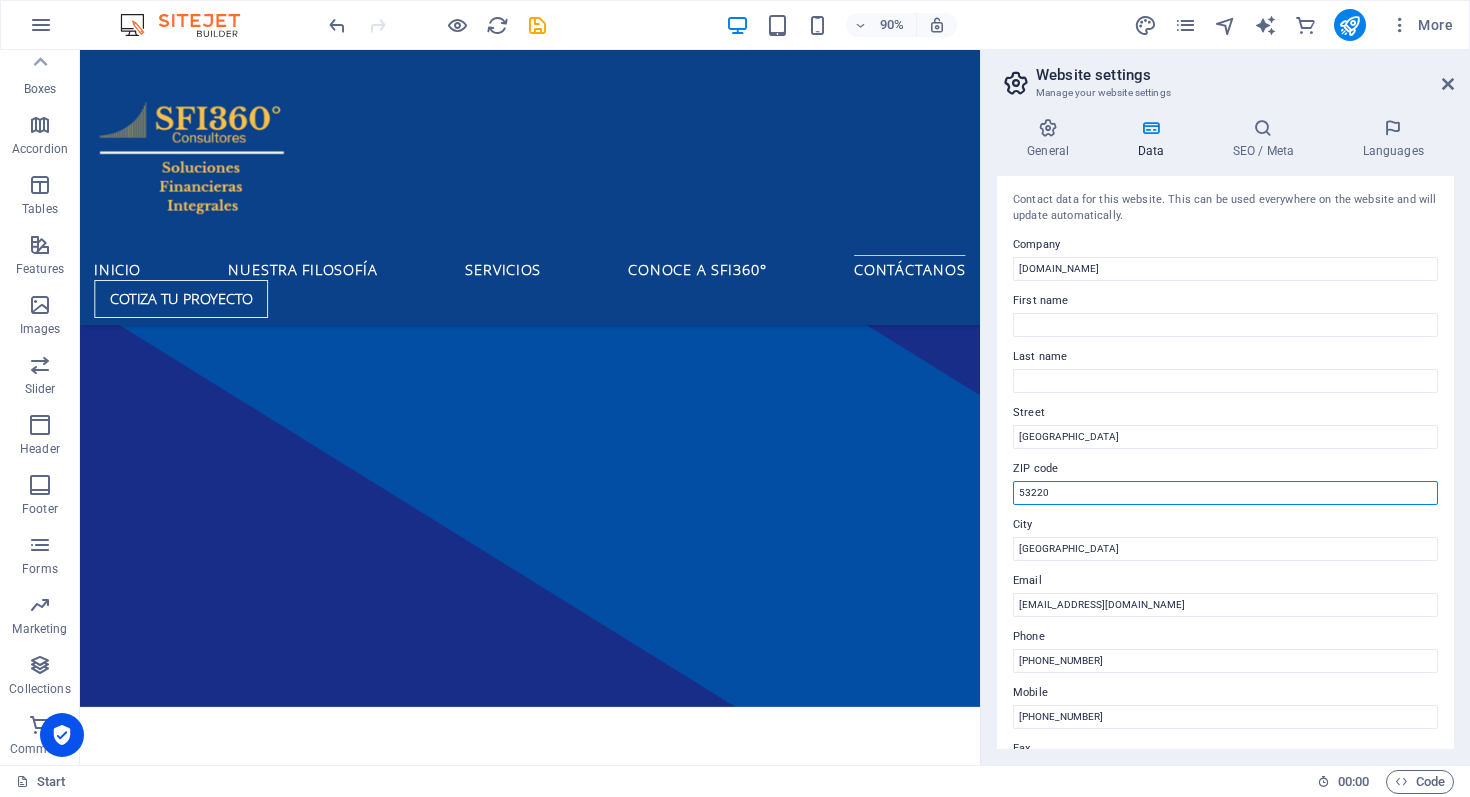 scroll, scrollTop: 387, scrollLeft: 0, axis: vertical 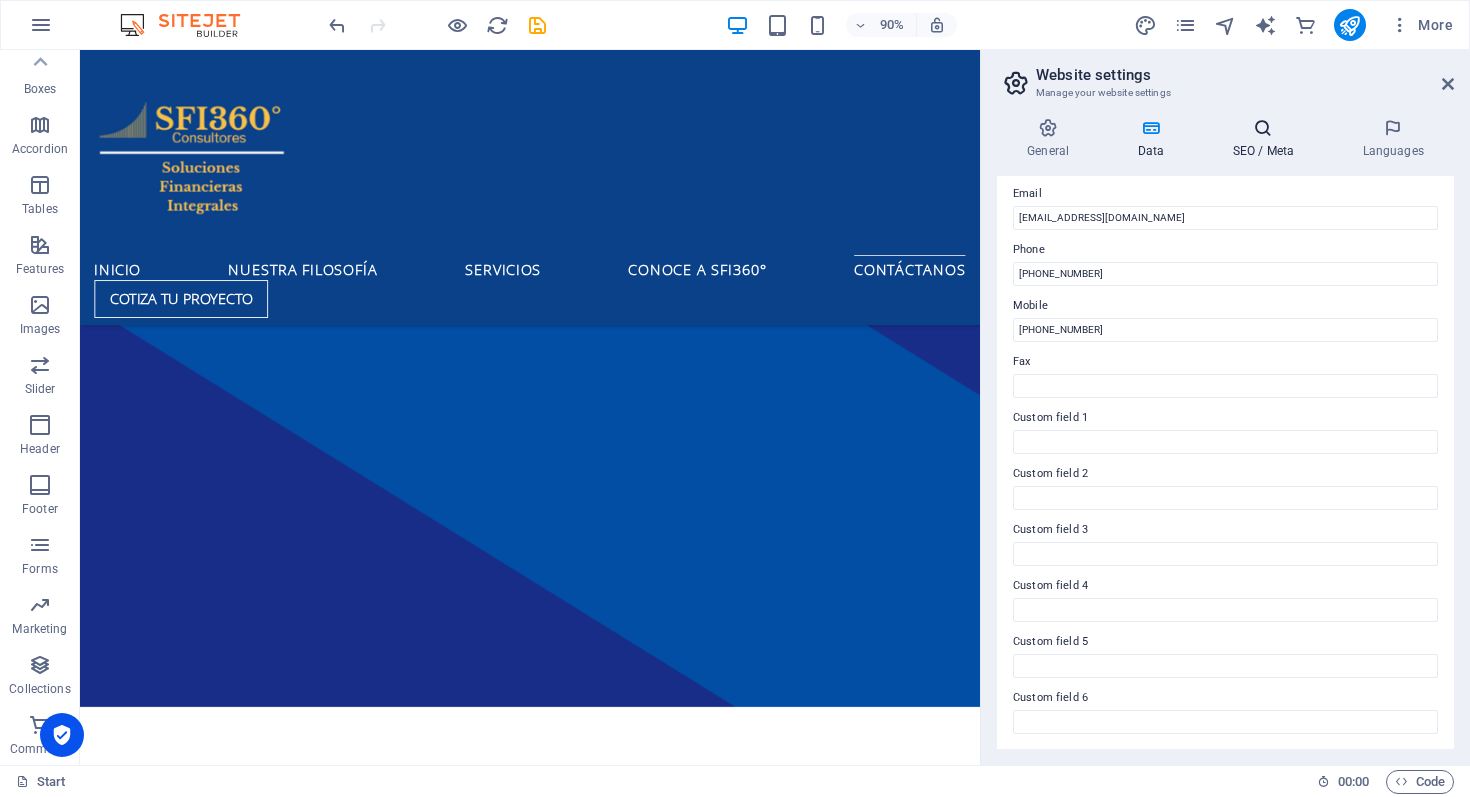 type on "53220" 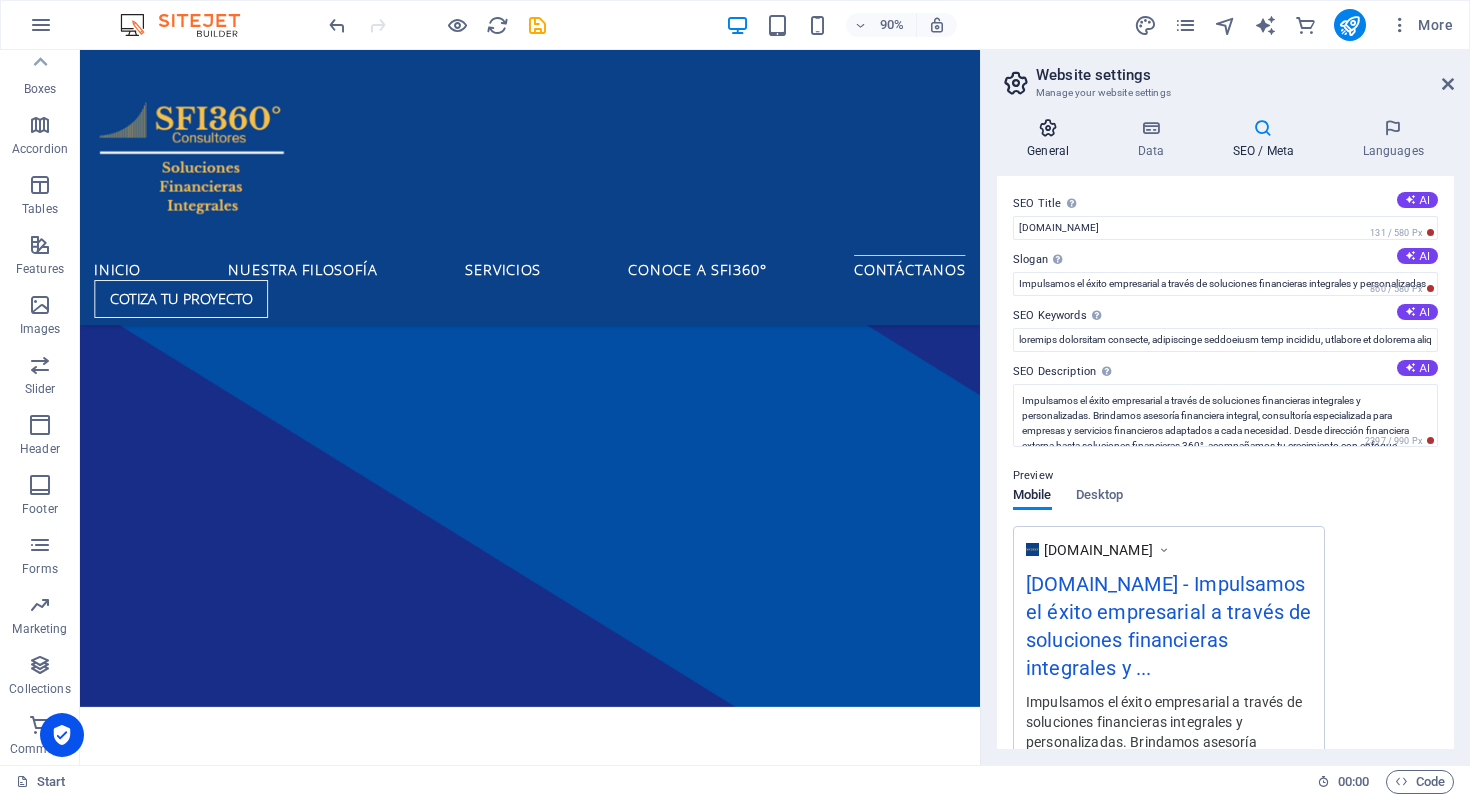 click at bounding box center (1048, 128) 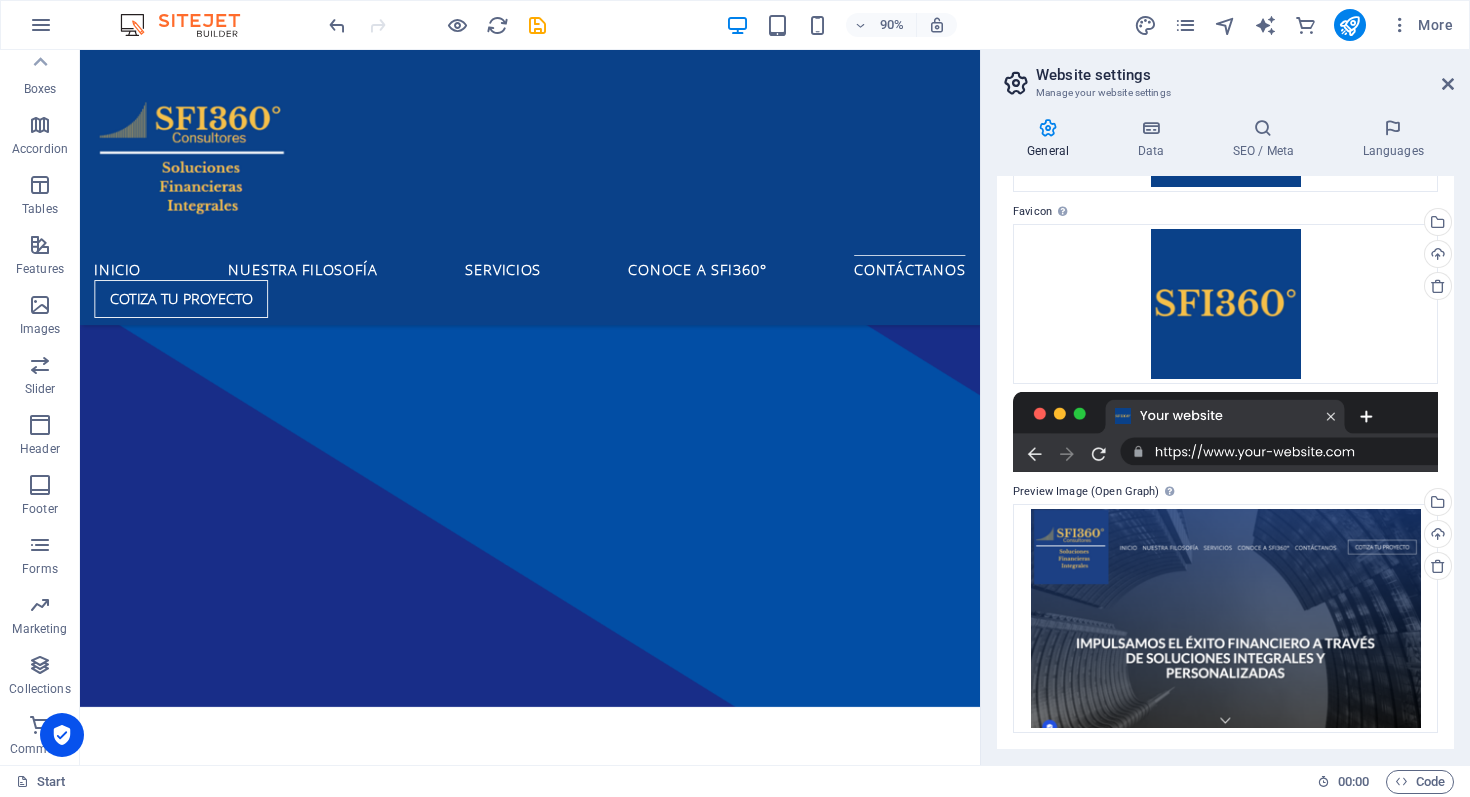 click on "Website settings" at bounding box center [1245, 75] 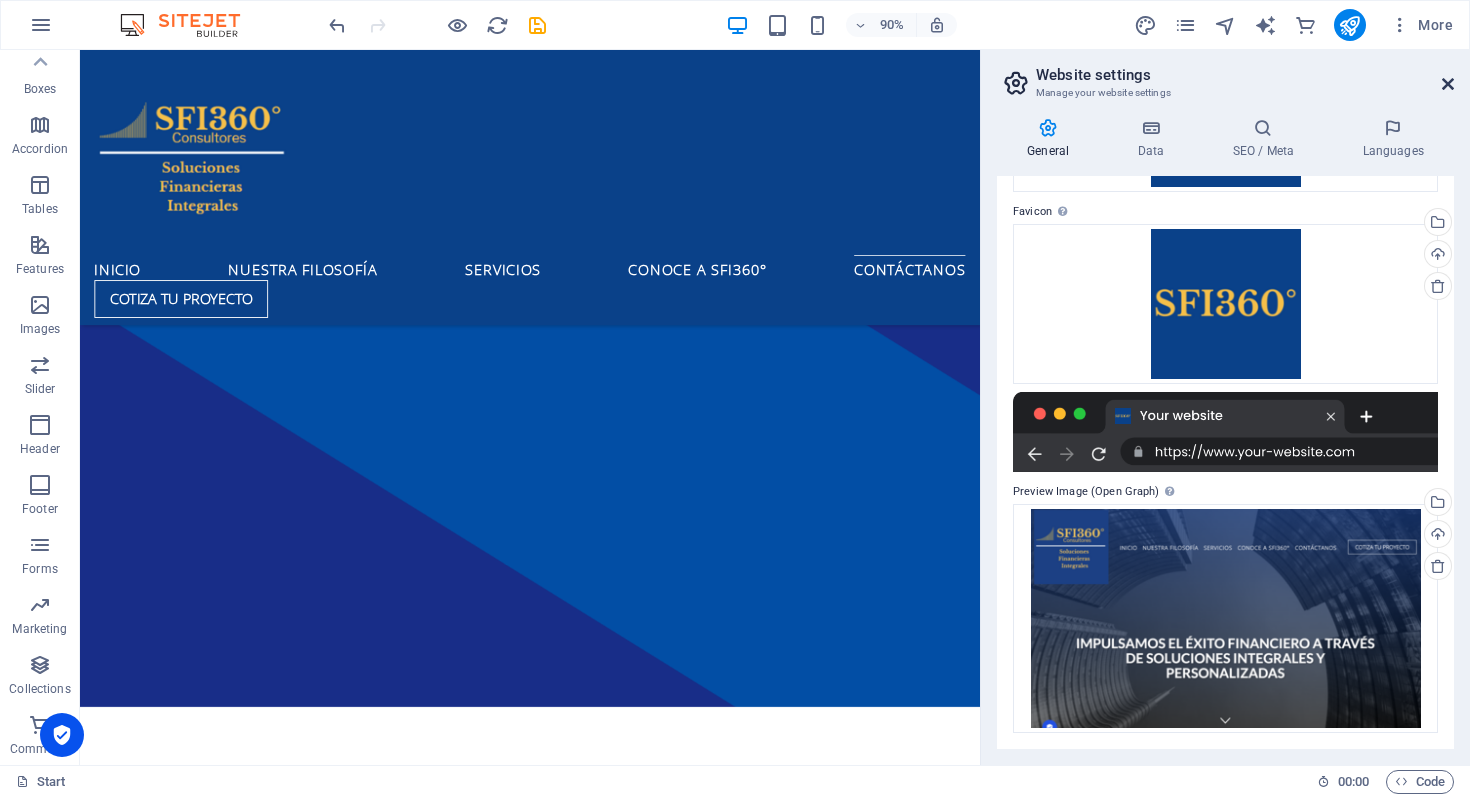 click at bounding box center (1448, 84) 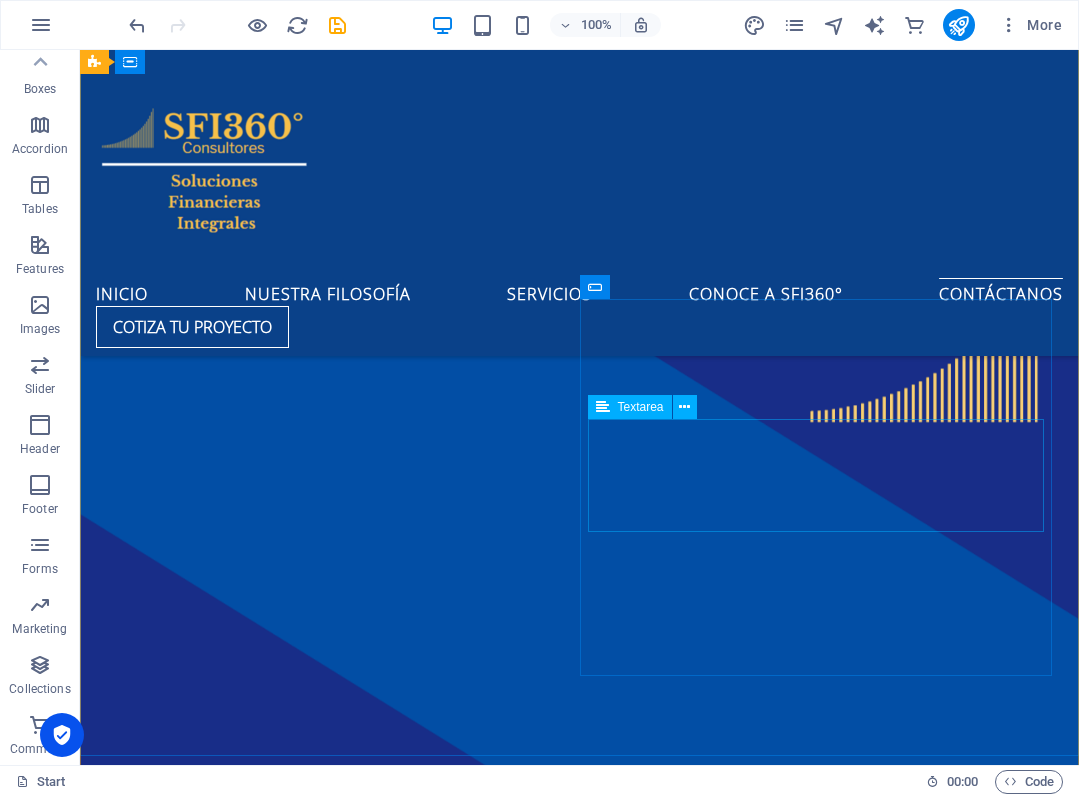 scroll, scrollTop: 10984, scrollLeft: 0, axis: vertical 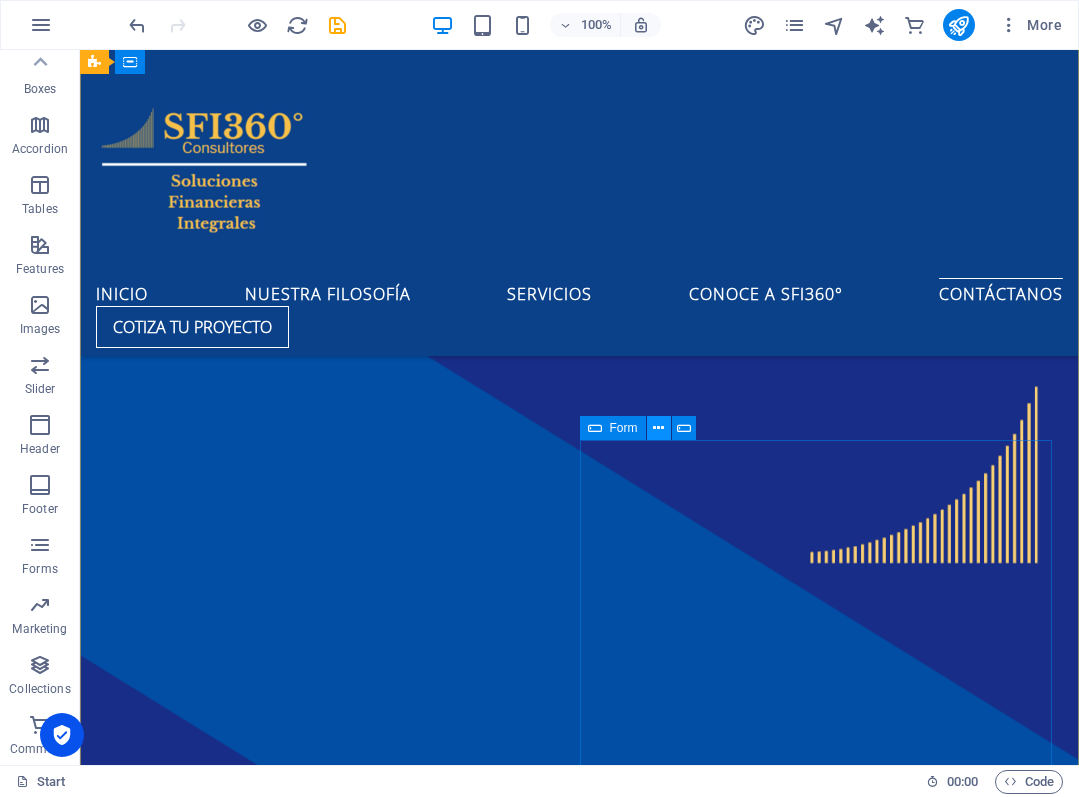 click at bounding box center (658, 428) 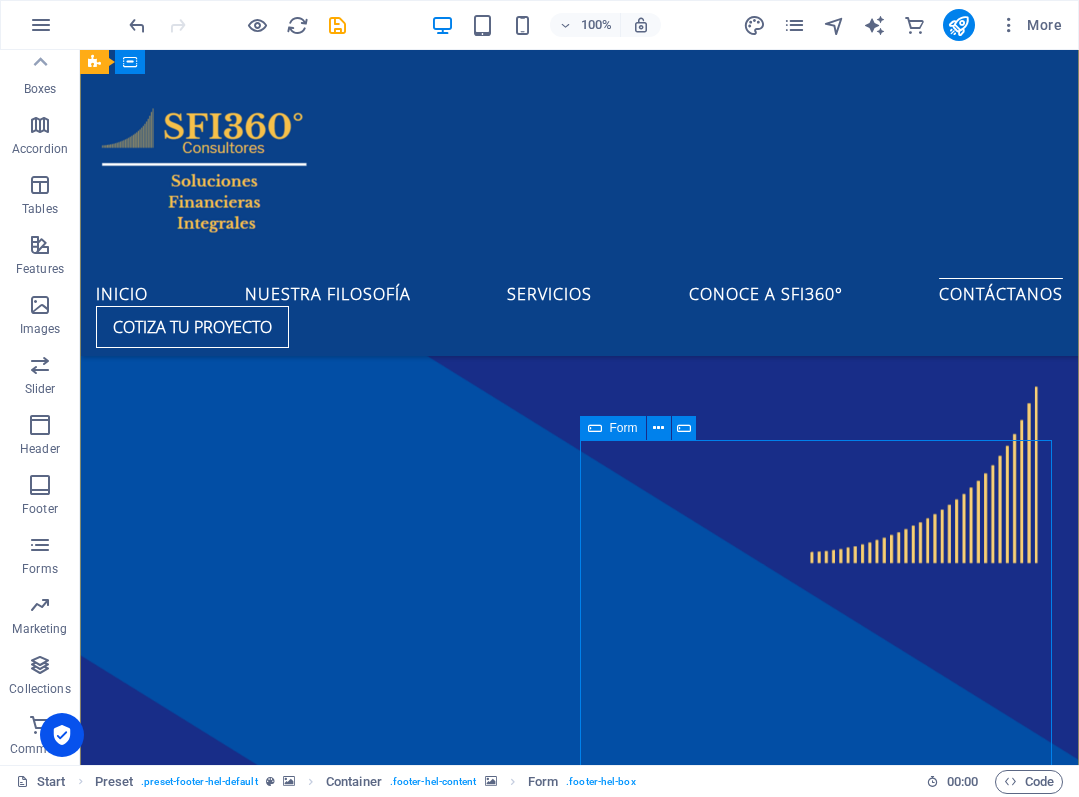 click on "Form" at bounding box center [624, 428] 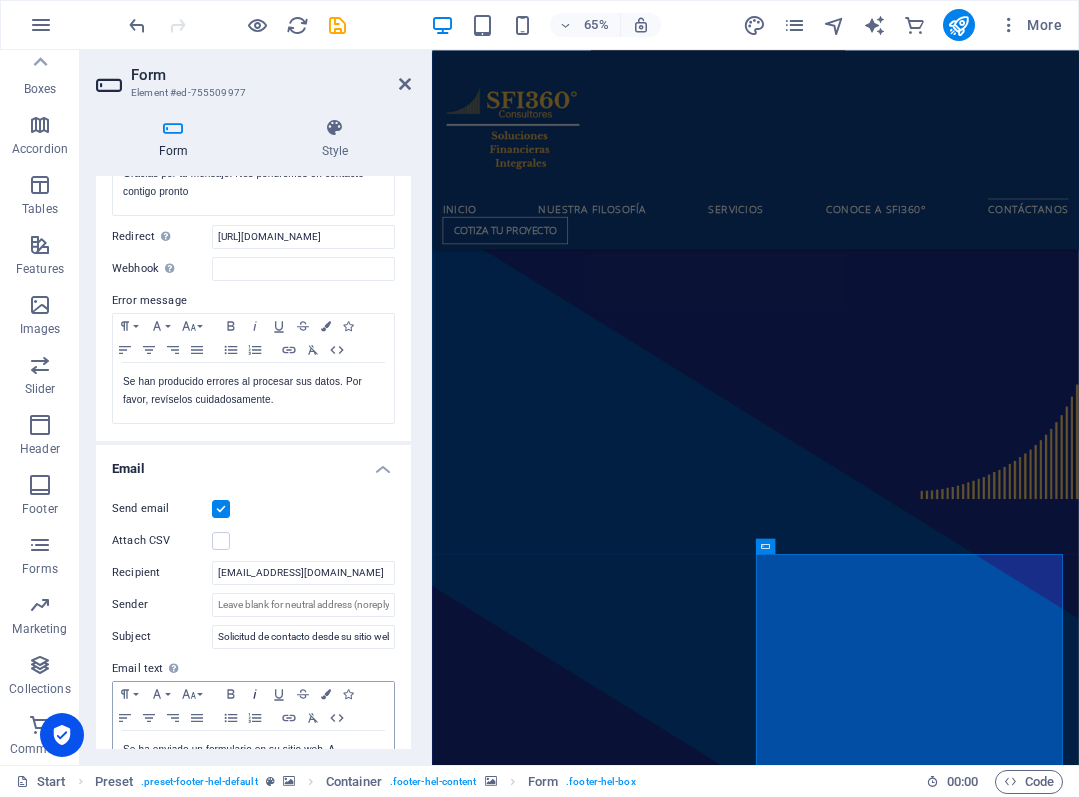 scroll, scrollTop: 0, scrollLeft: 0, axis: both 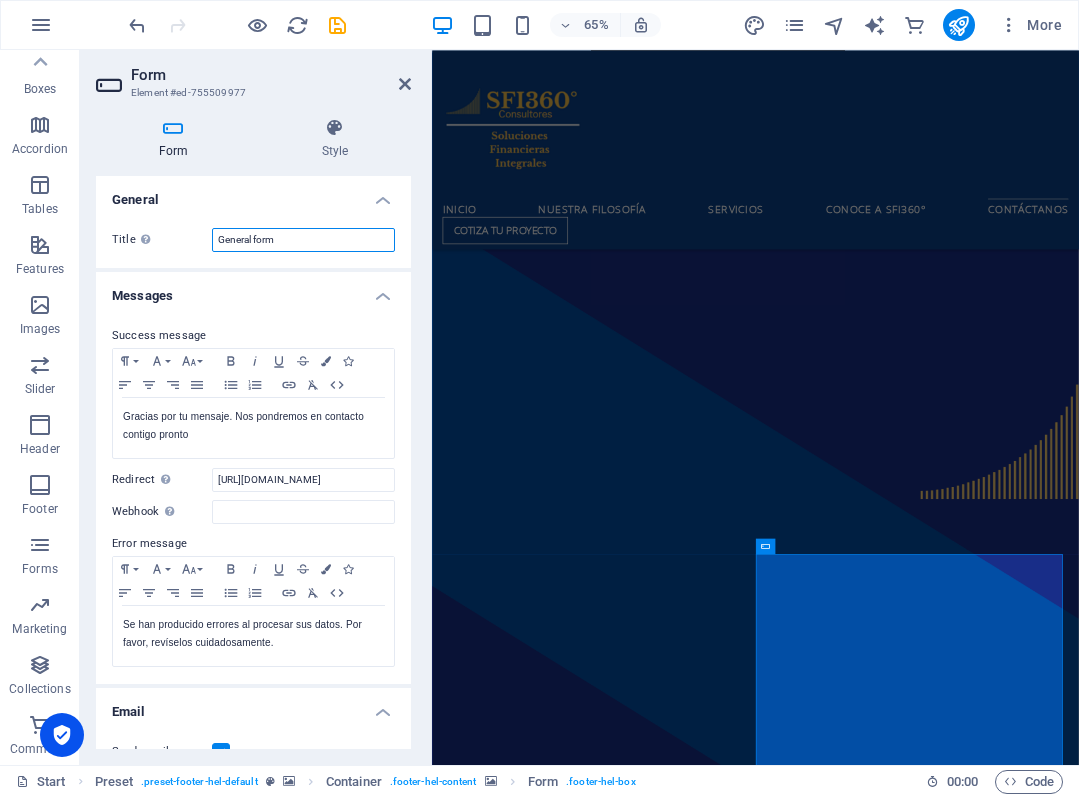 click on "General form" at bounding box center (303, 240) 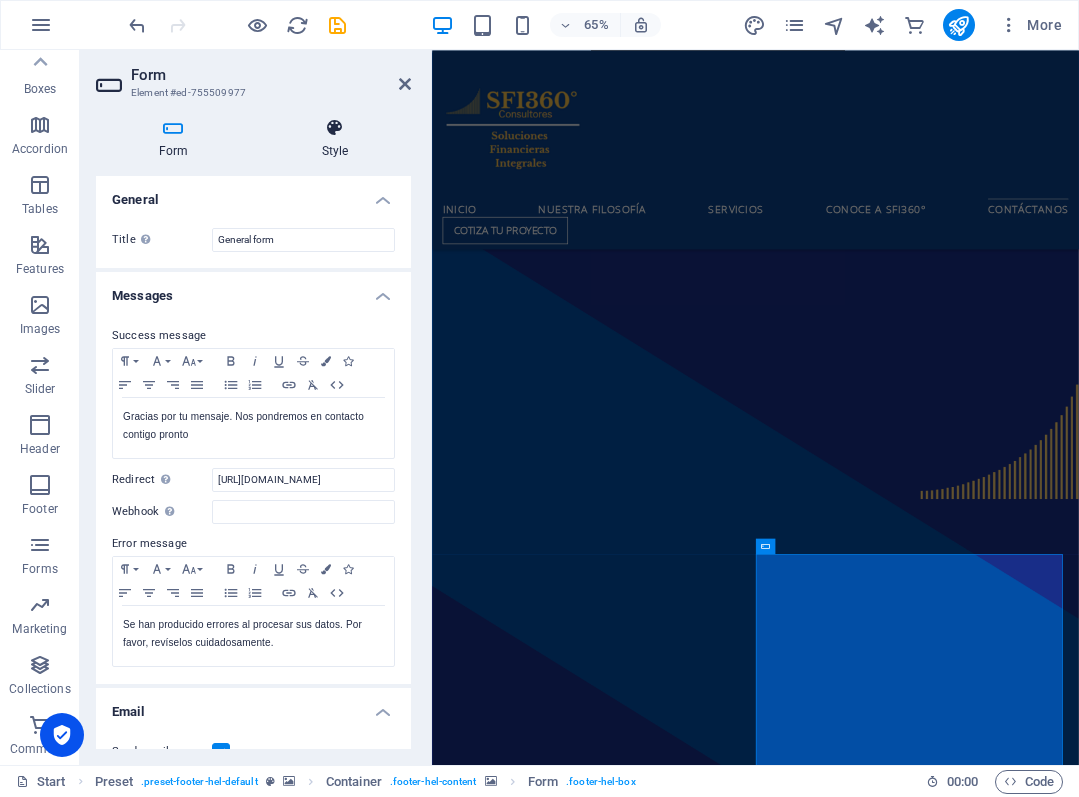 click on "Style" at bounding box center (335, 139) 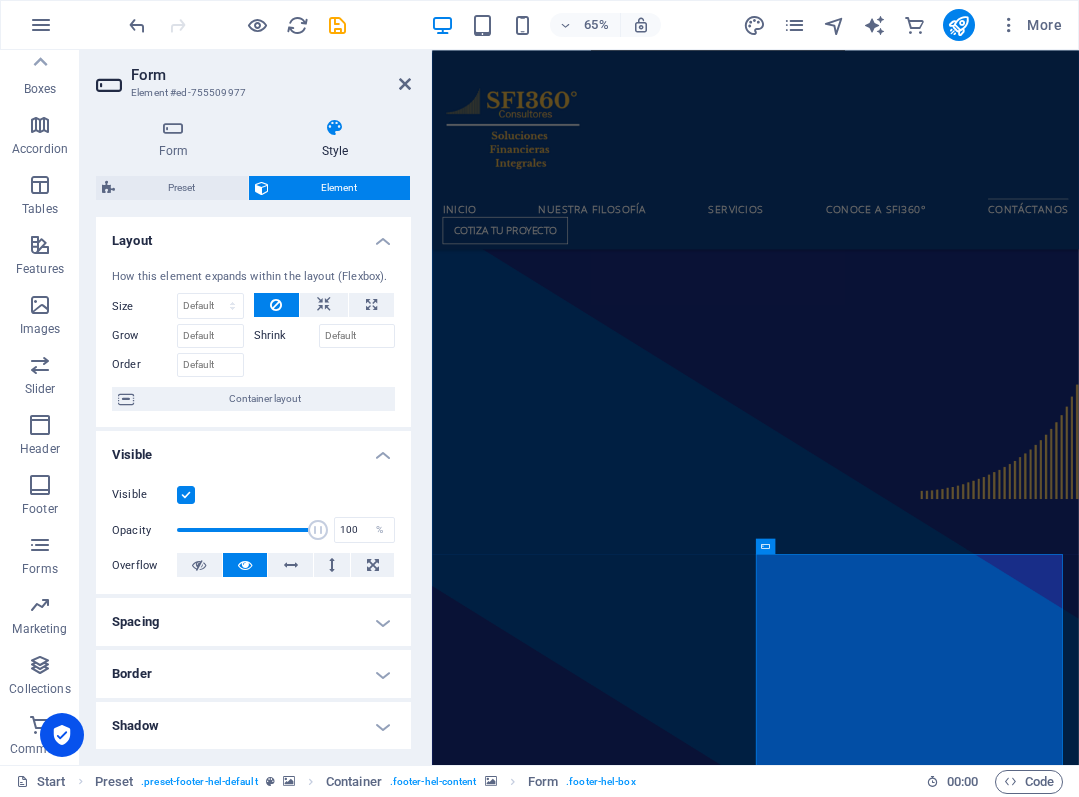 scroll, scrollTop: 313, scrollLeft: 0, axis: vertical 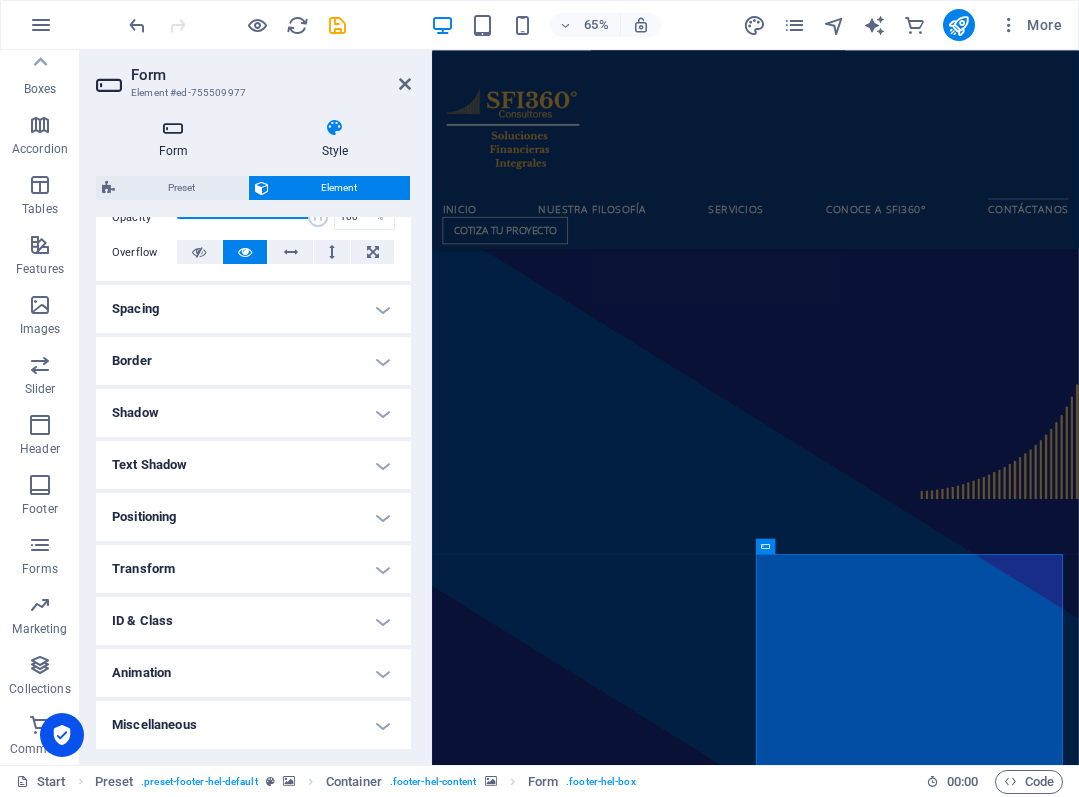 click on "Form" at bounding box center (177, 139) 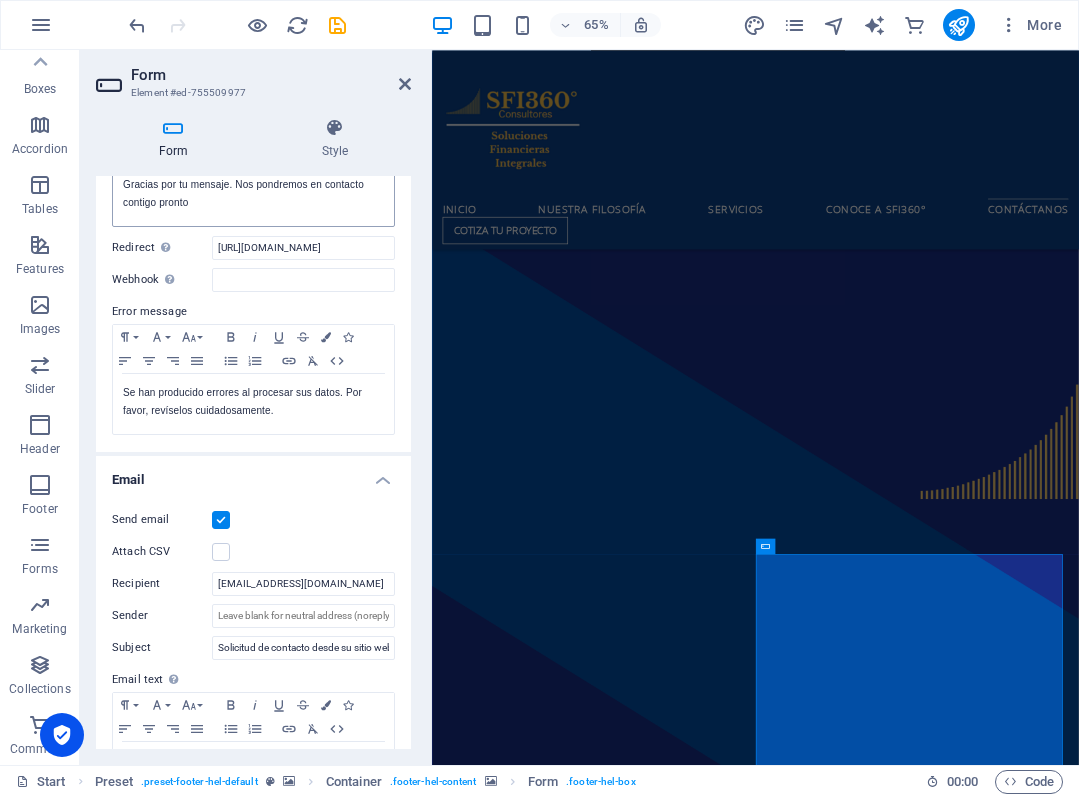 scroll, scrollTop: 531, scrollLeft: 0, axis: vertical 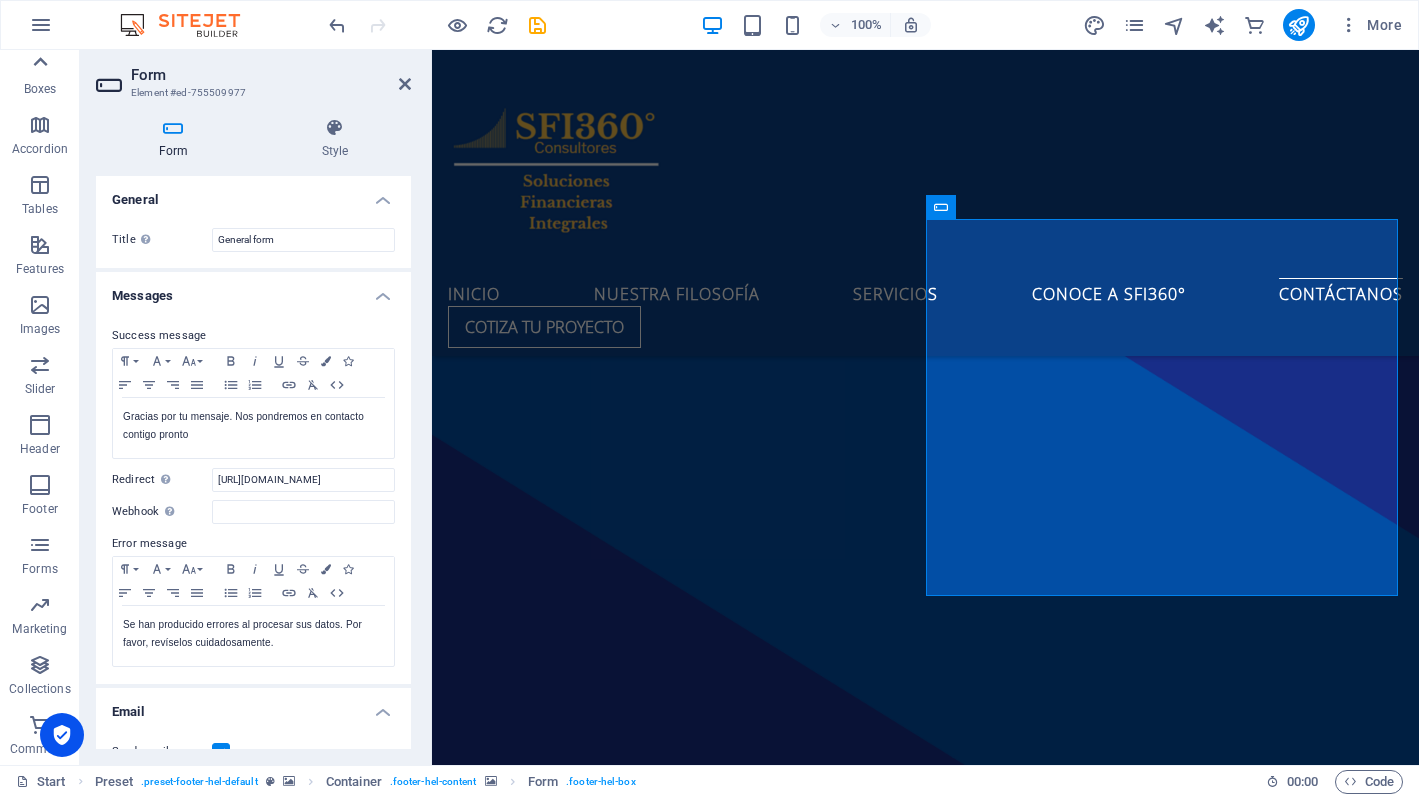click 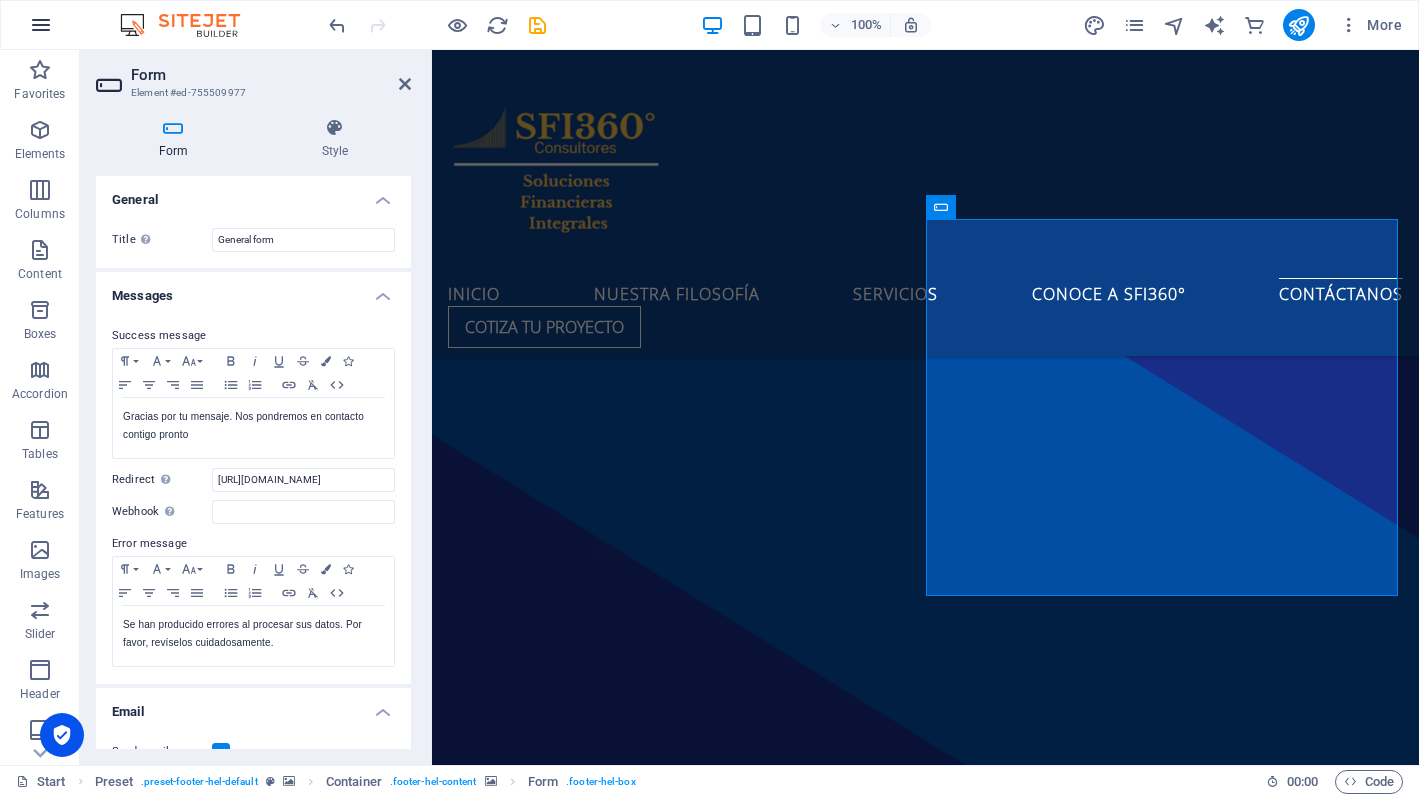 click at bounding box center [41, 25] 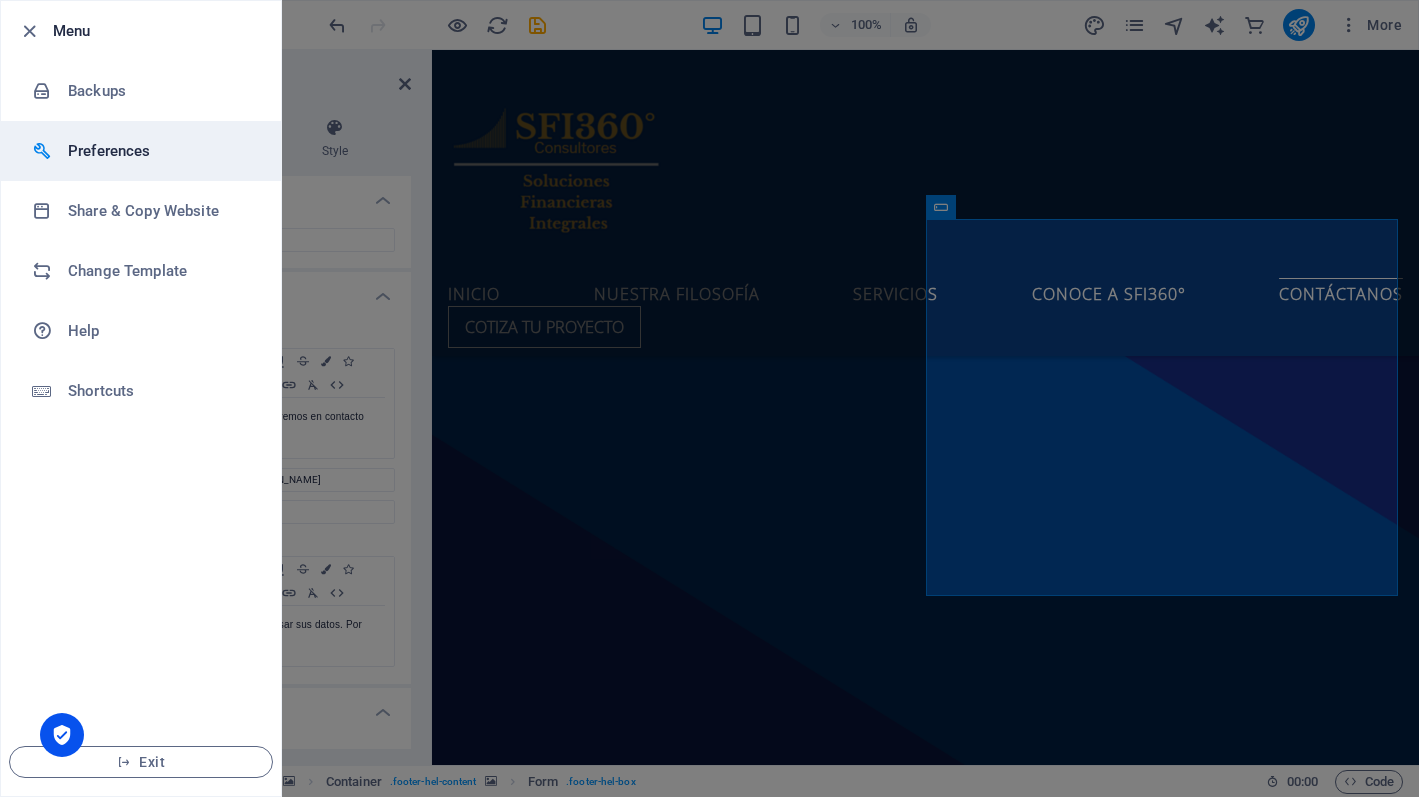 click on "Preferences" at bounding box center [160, 151] 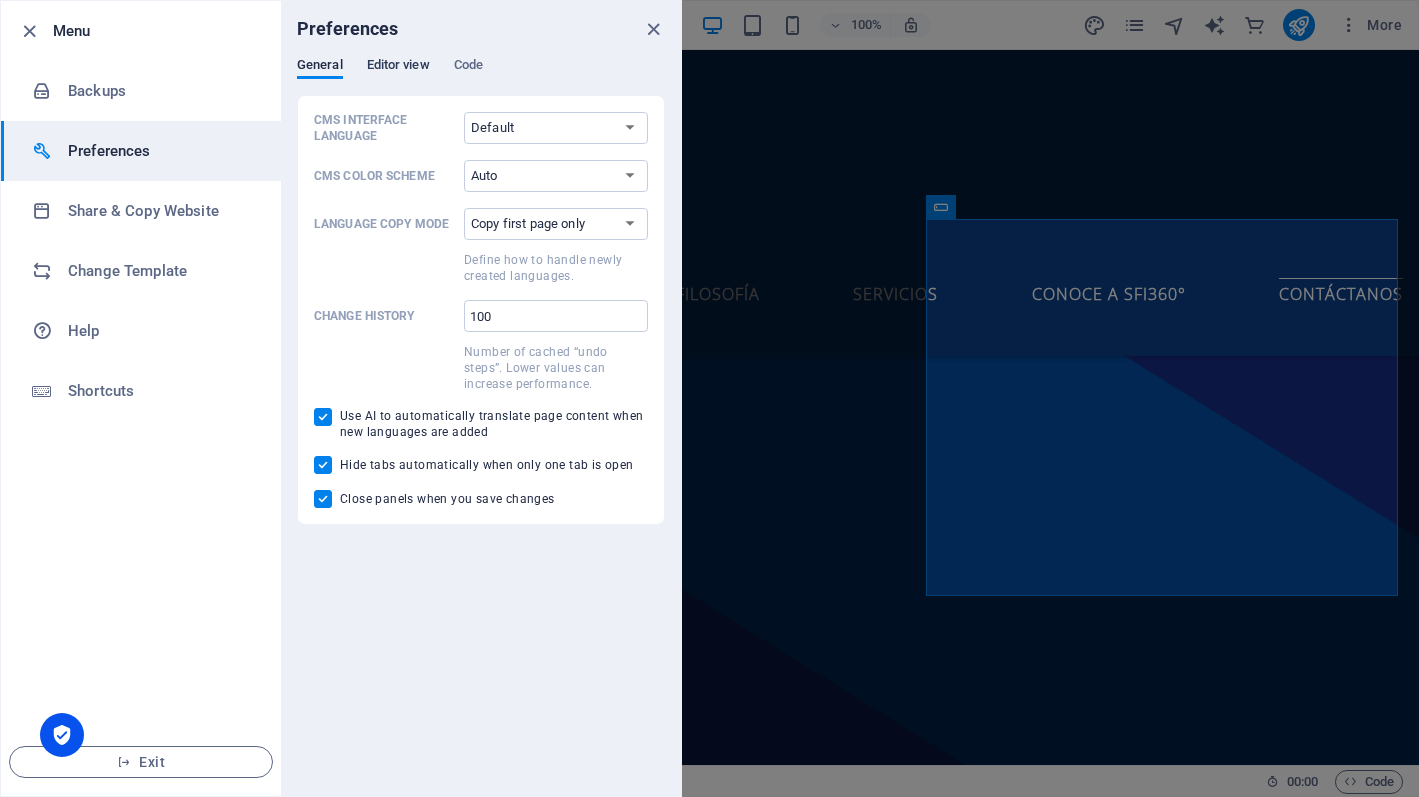 click on "Editor view" at bounding box center (398, 67) 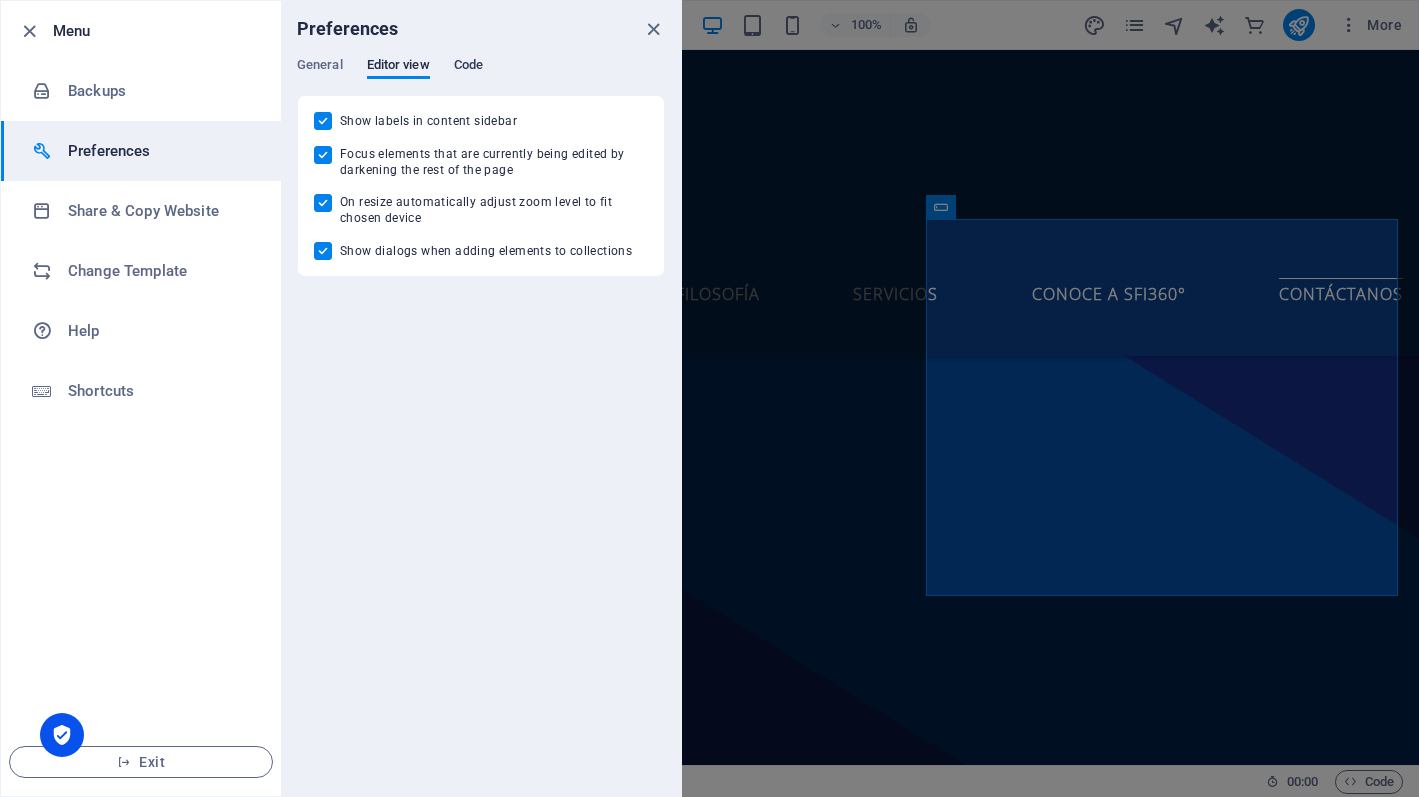 click on "Code" at bounding box center [468, 67] 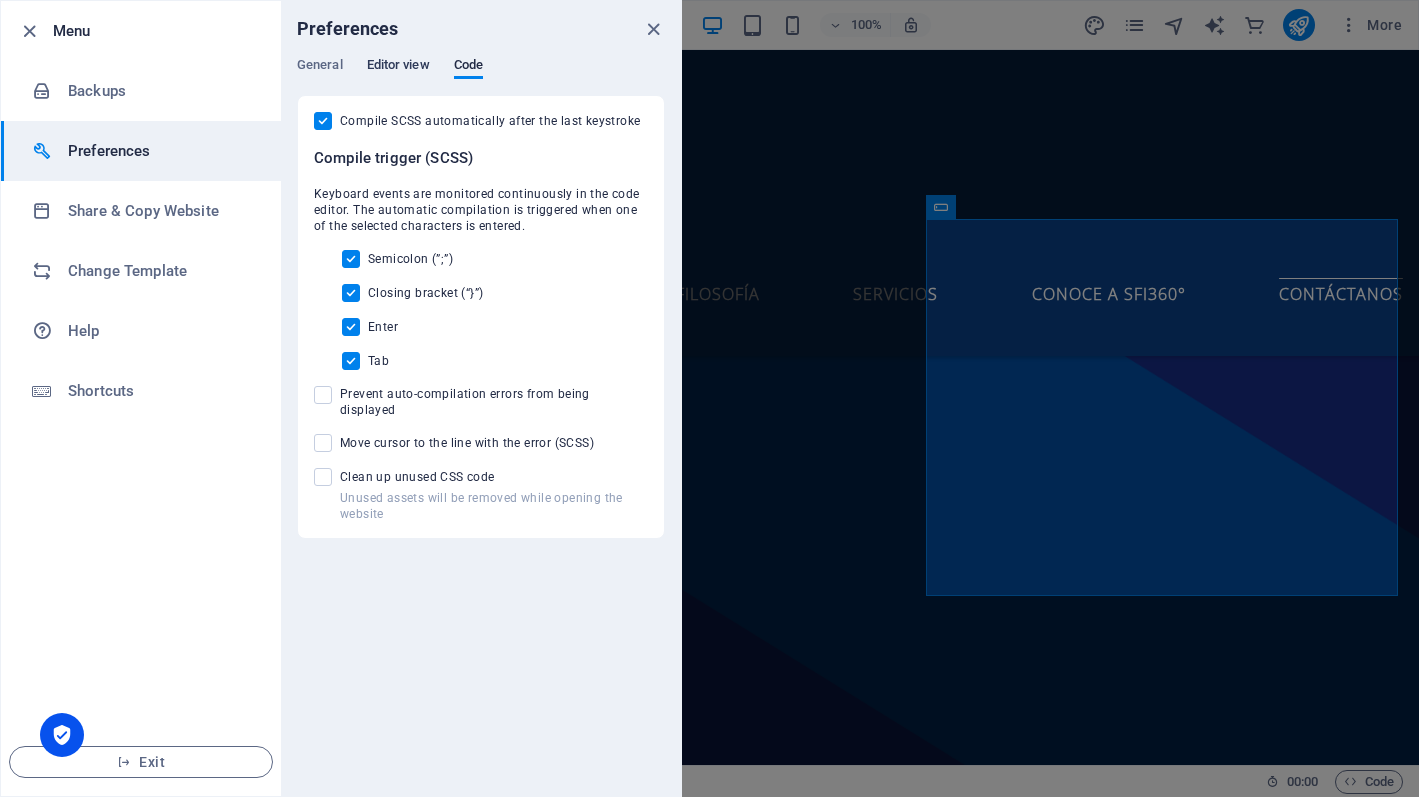click on "Editor view" at bounding box center [398, 67] 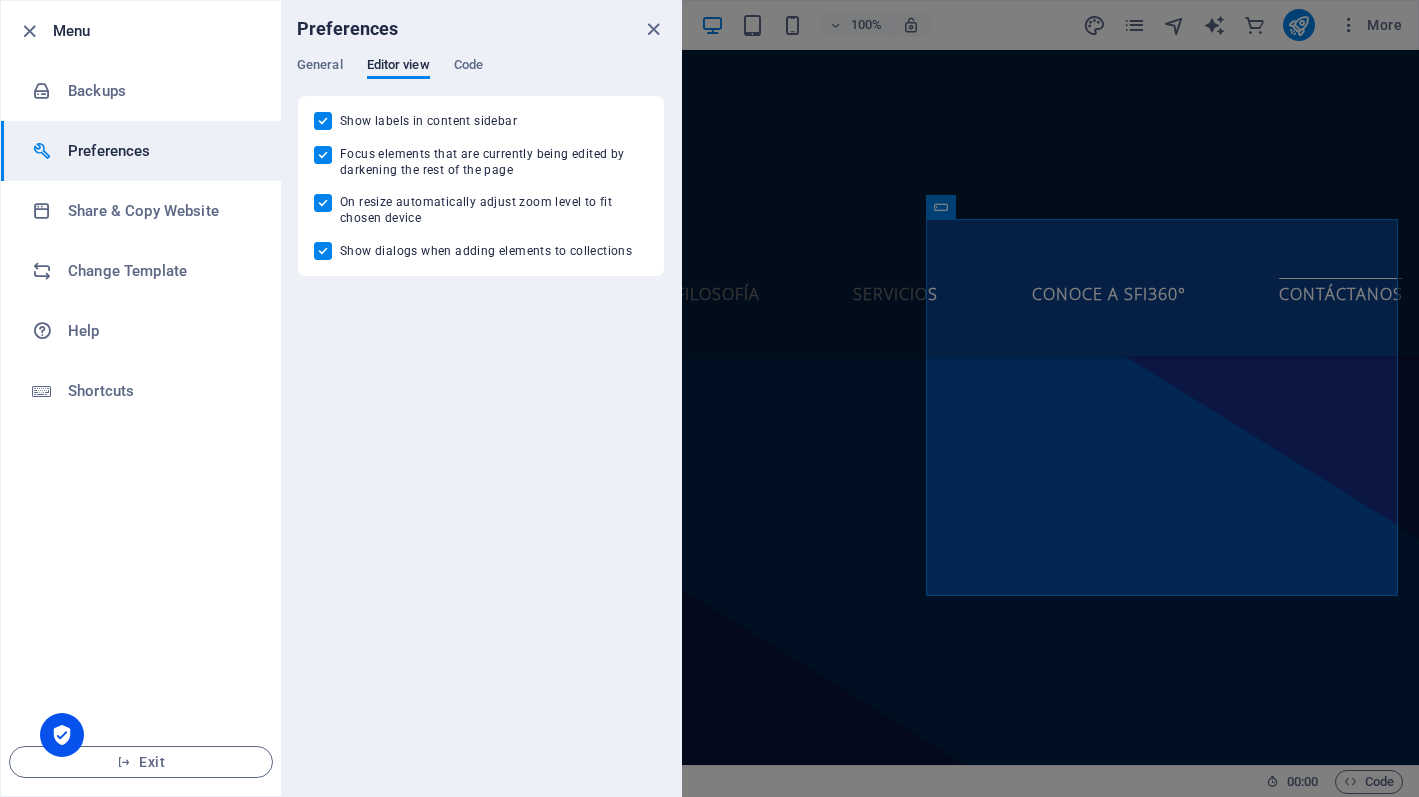 click on "General Editor view Code" at bounding box center (481, 76) 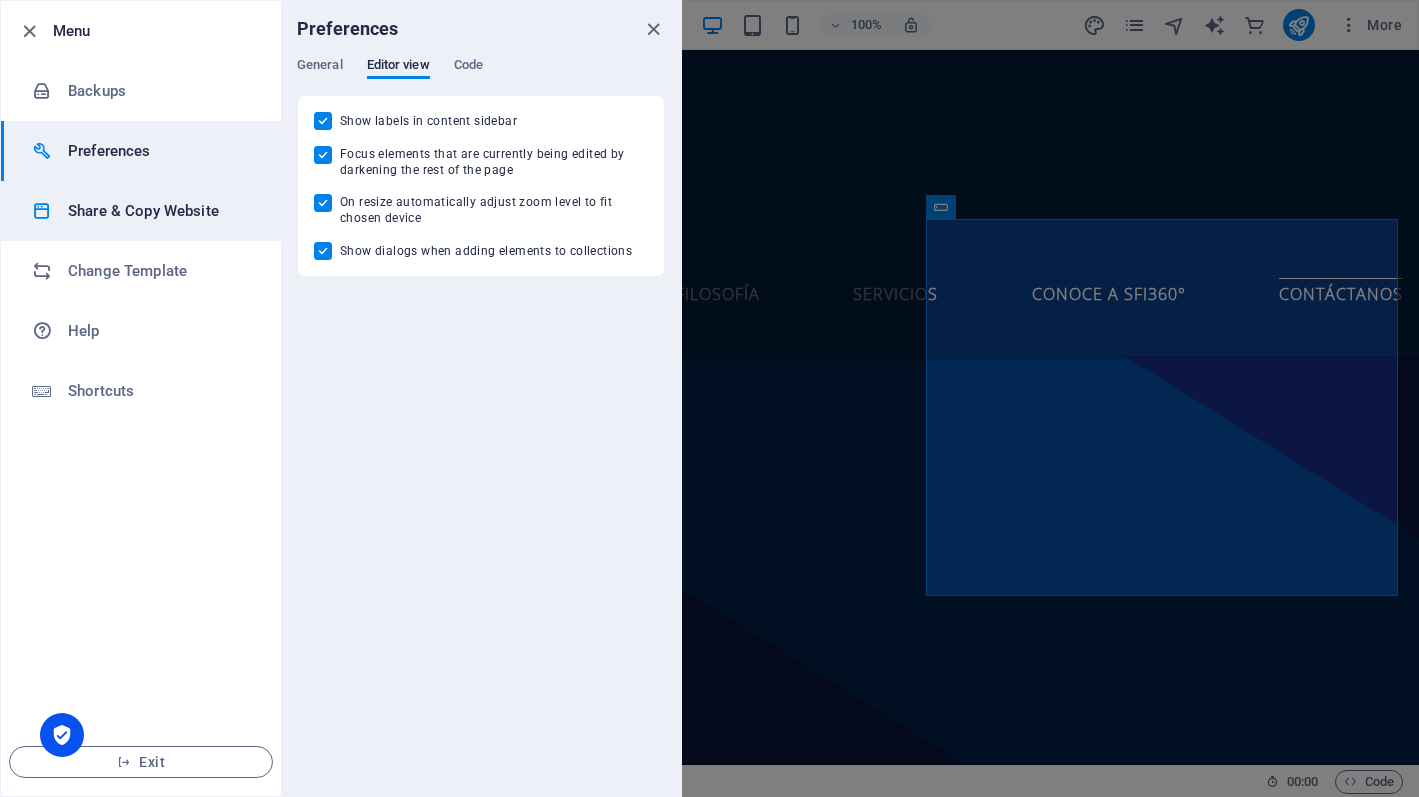 click on "Share & Copy Website" at bounding box center (160, 211) 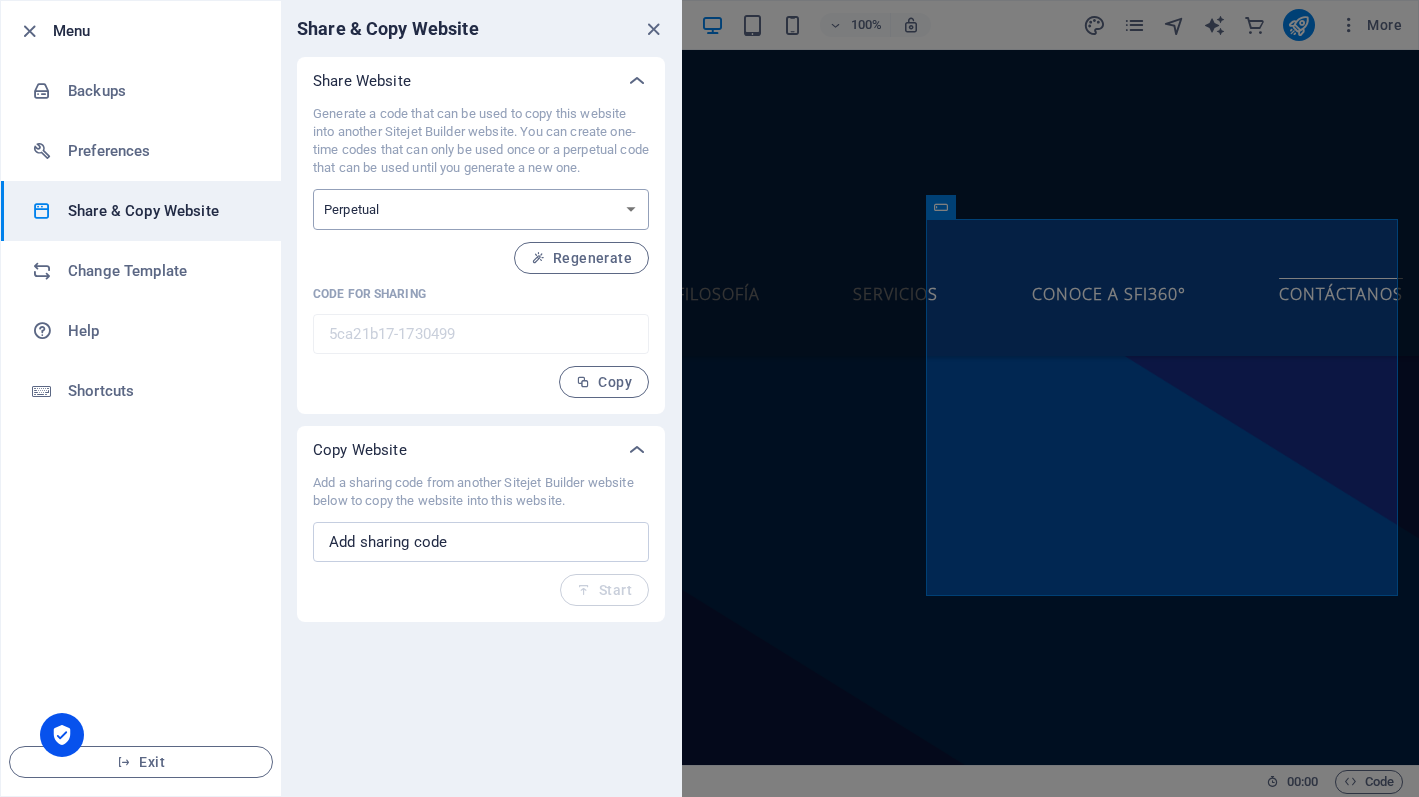 click on "One-time Perpetual" at bounding box center (481, 209) 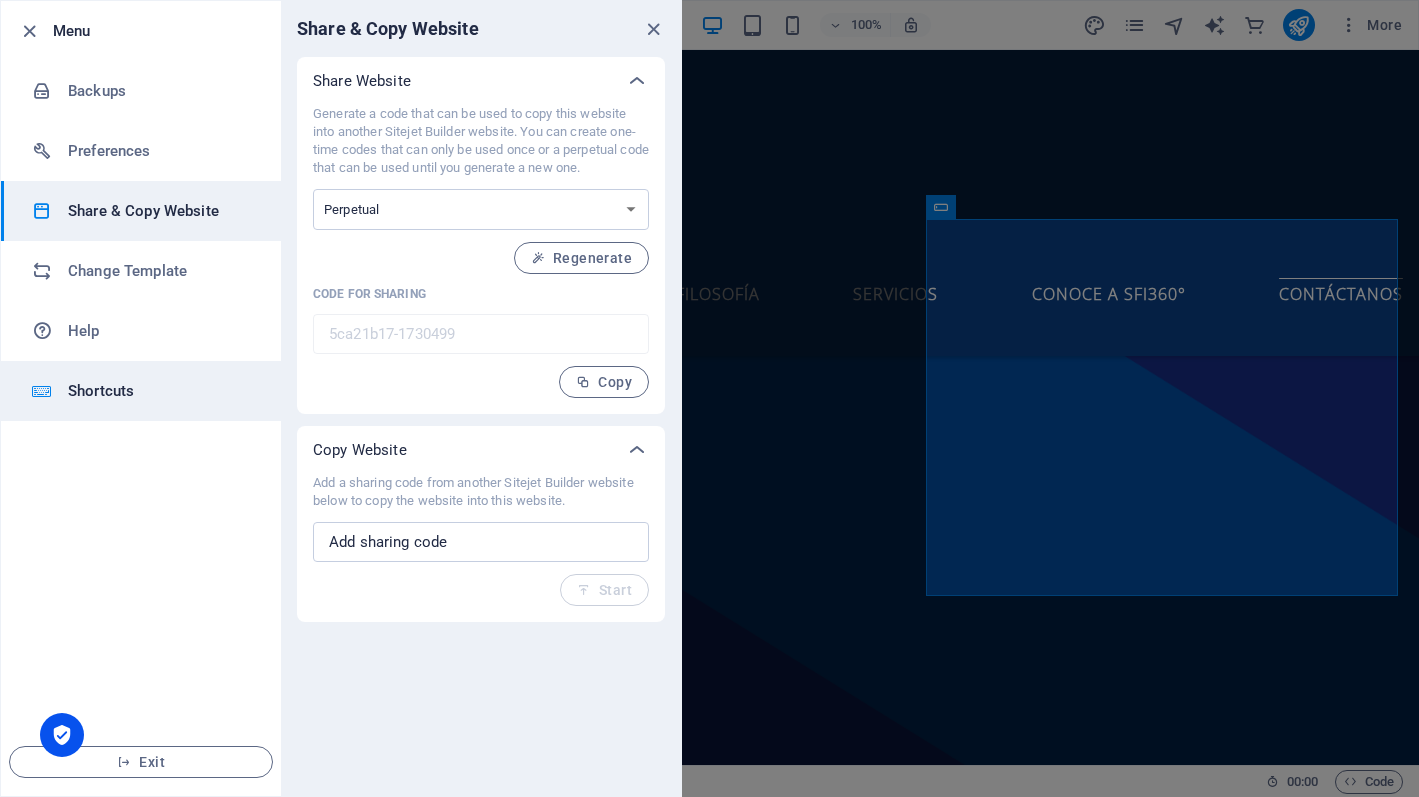 click on "Shortcuts" at bounding box center [141, 391] 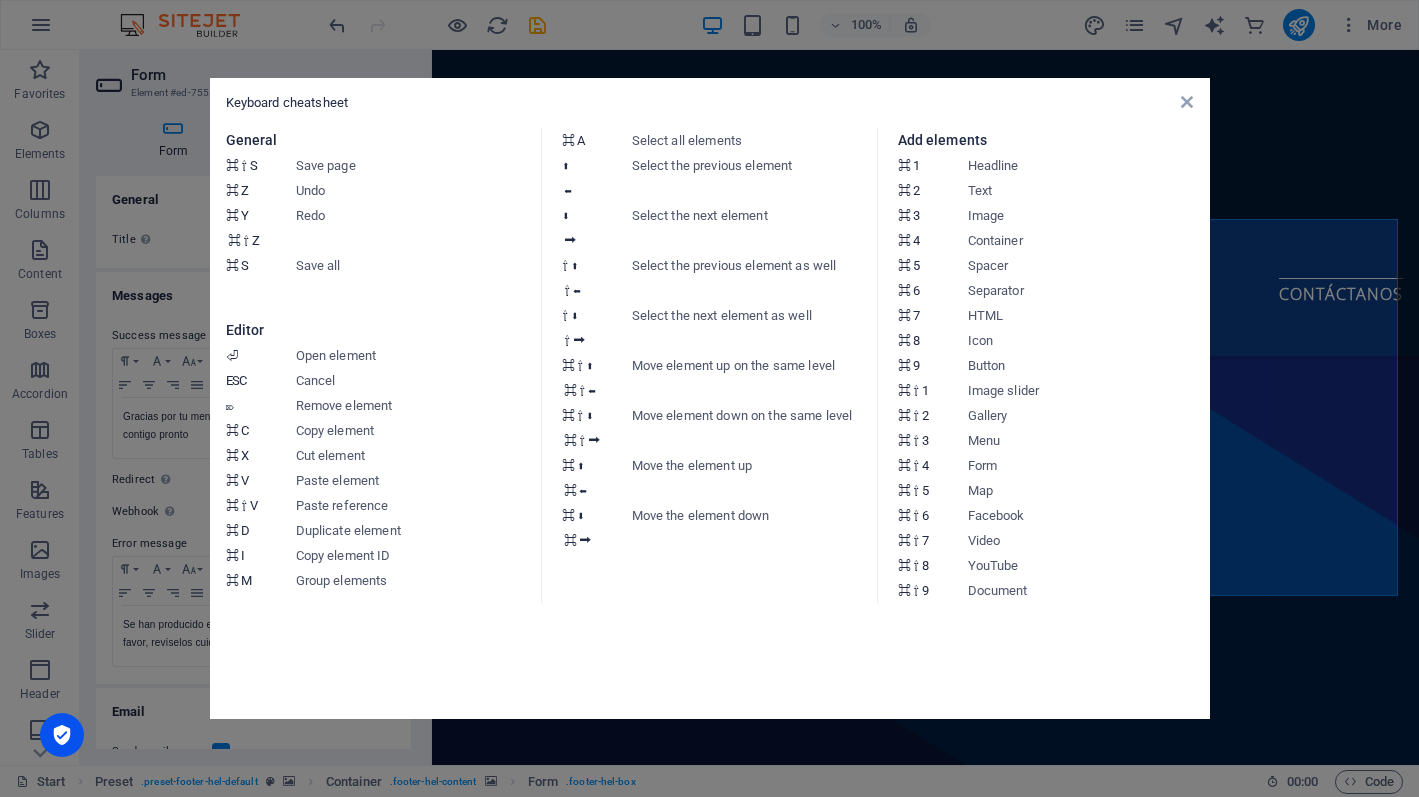 click on "Keyboard cheatsheet General ⌘ ⇧ S Save page ⌘ Z Undo ⌘ Y ⌘ ⇧ Z Redo ⌘ S Save all Editor ⏎ Open element ESC Cancel ⌦ Remove element ⌘ C Copy element ⌘ X Cut element ⌘ V Paste element ⌘ ⇧ V Paste reference ⌘ D Duplicate element ⌘ I Copy element ID ⌘ M Group elements ⌘ A Select all elements ⬆ ⬅ Select the previous element ⬇ ⮕ Select the next element ⇧ ⬆ ⇧ ⬅ Select the previous element as well ⇧ ⬇ ⇧ ⮕ Select the next element as well ⌘ ⇧ ⬆ ⌘ ⇧ ⬅ Move element up on the same level ⌘ ⇧ ⬇ ⌘ ⇧ ⮕ Move element down on the same level ⌘ ⬆ ⌘ ⬅ Move the element up ⌘ ⬇ ⌘ ⮕ Move the element down Add elements ⌘ 1 Headline ⌘ 2 Text ⌘ 3 Image ⌘ 4 Container ⌘ 5 Spacer ⌘ 6 Separator ⌘ 7 HTML ⌘ 8 Icon ⌘ 9 Button ⌘ ⇧ 1 Image slider ⌘ ⇧ 2 Gallery ⌘ ⇧ 3 Menu ⌘ ⇧ 4 Form ⌘ ⇧ 5 Map ⌘ ⇧ 6 Facebook ⌘ ⇧ 7 Video ⌘ ⇧ 8 YouTube ⌘ ⇧ 9 Document" at bounding box center [710, 398] 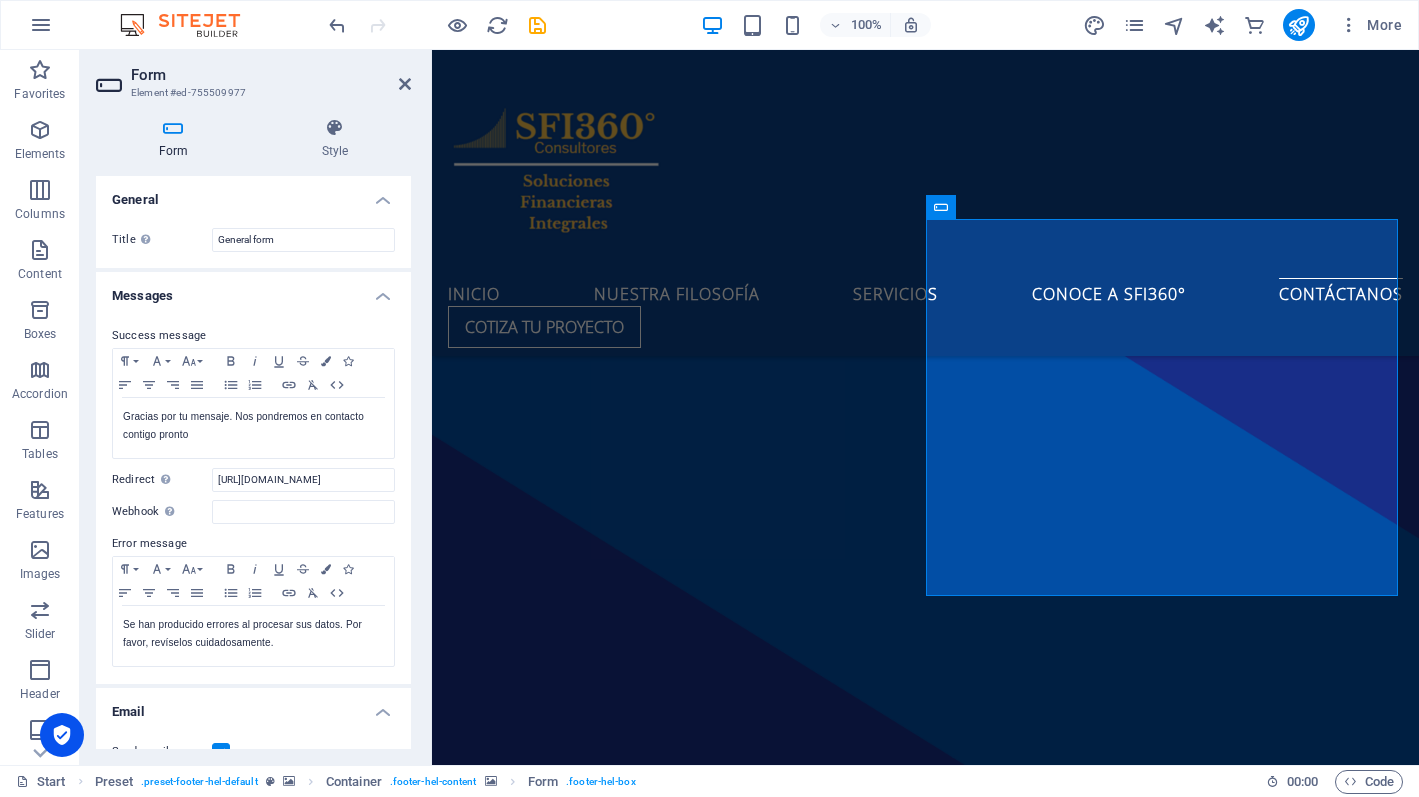 scroll, scrollTop: 11270, scrollLeft: 0, axis: vertical 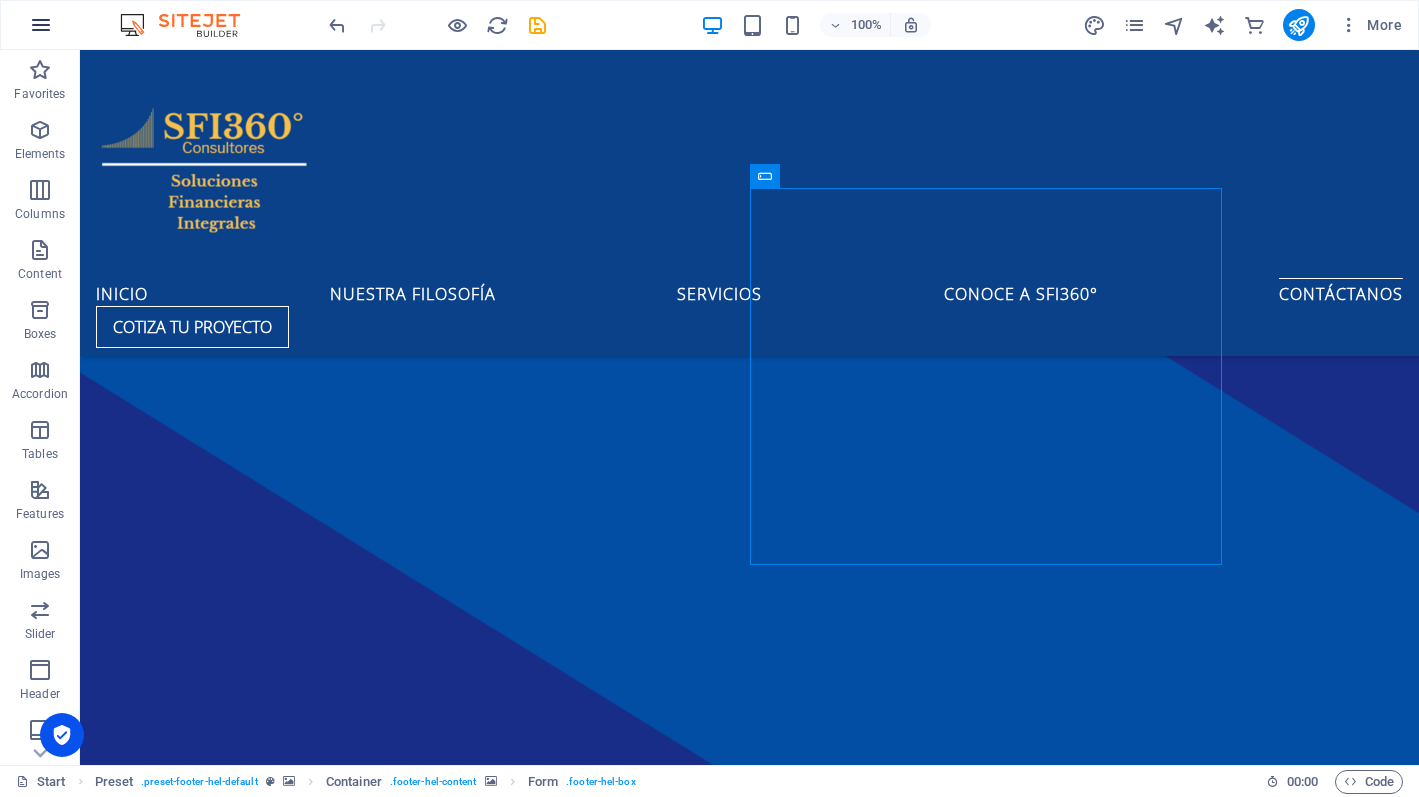 click at bounding box center (41, 25) 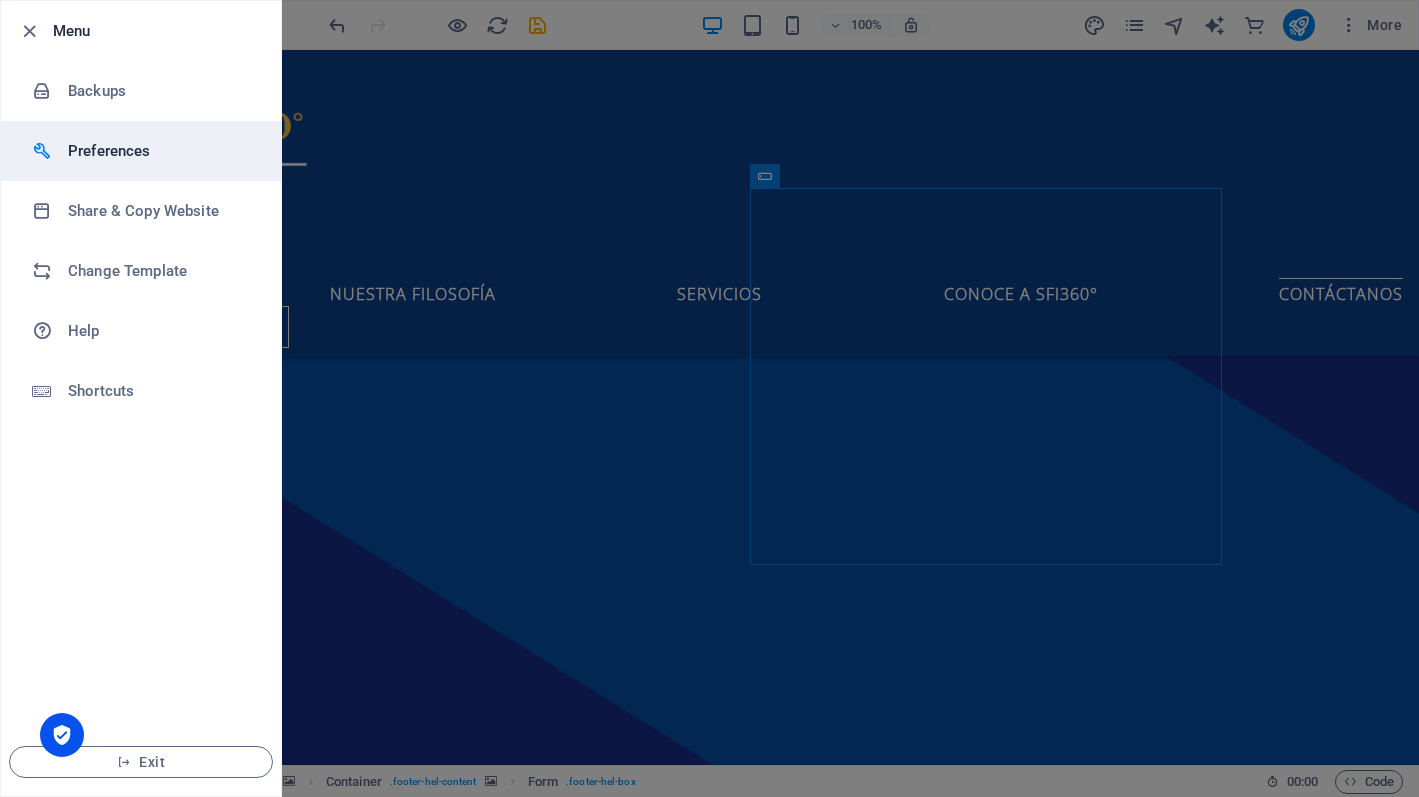 click on "Preferences" at bounding box center (160, 151) 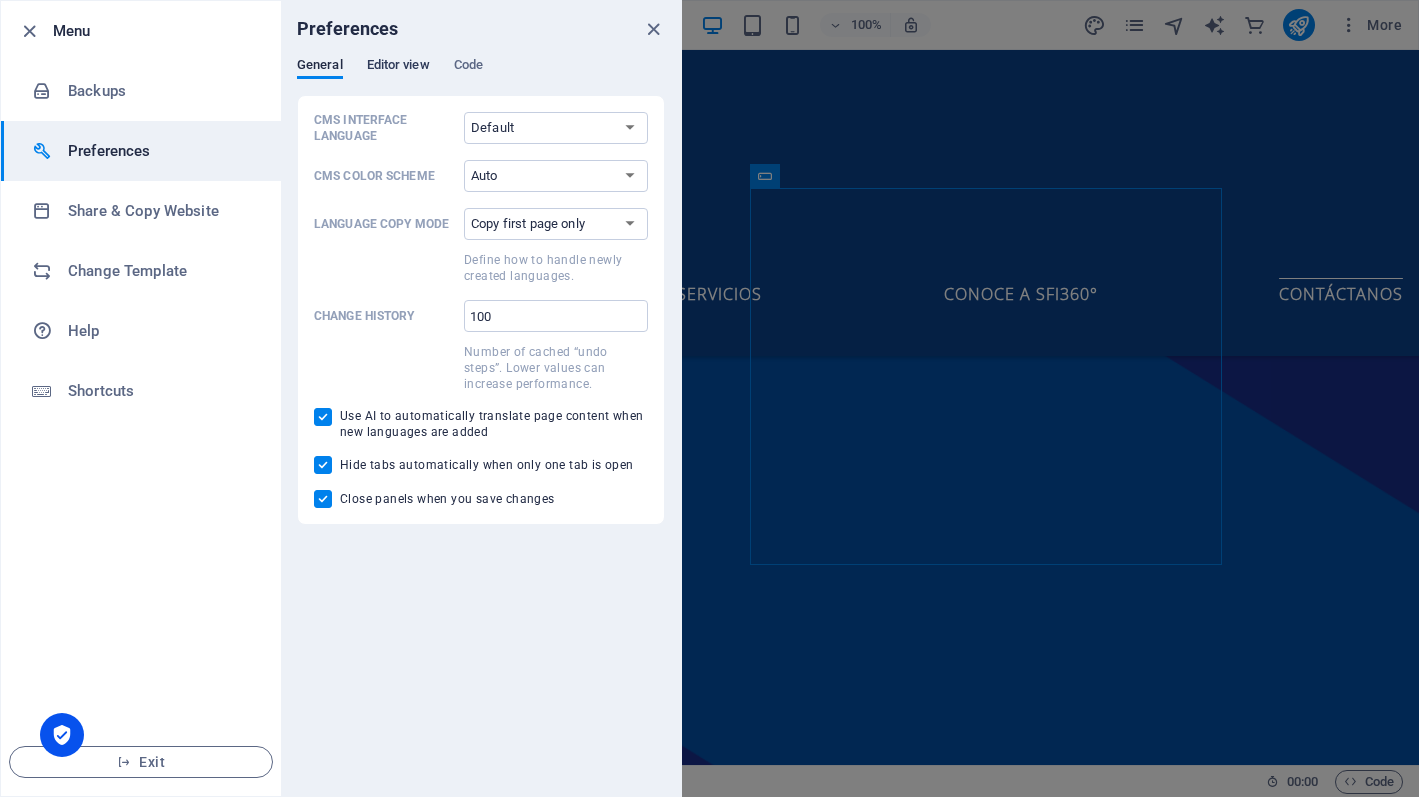 click on "Editor view" at bounding box center (398, 67) 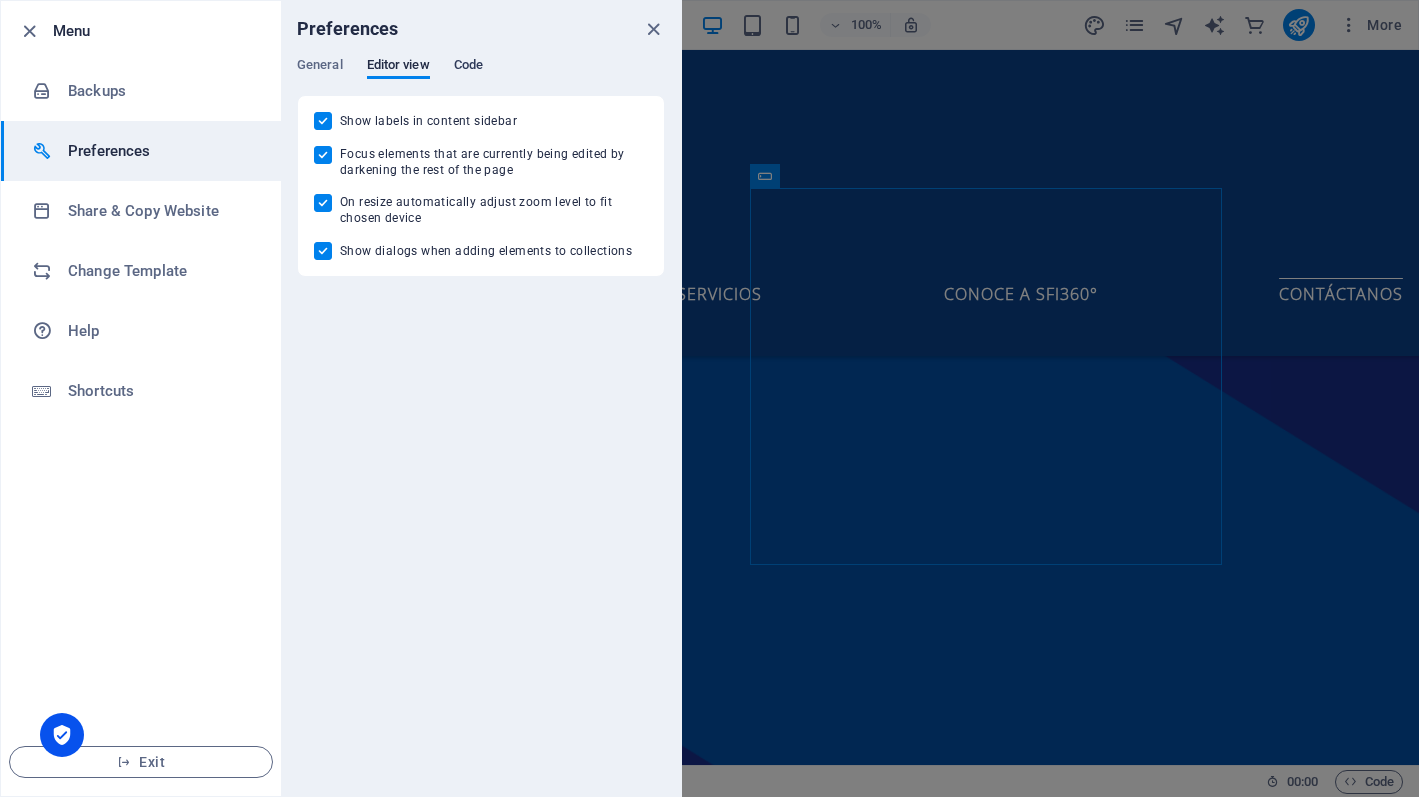 click on "Code" at bounding box center [468, 67] 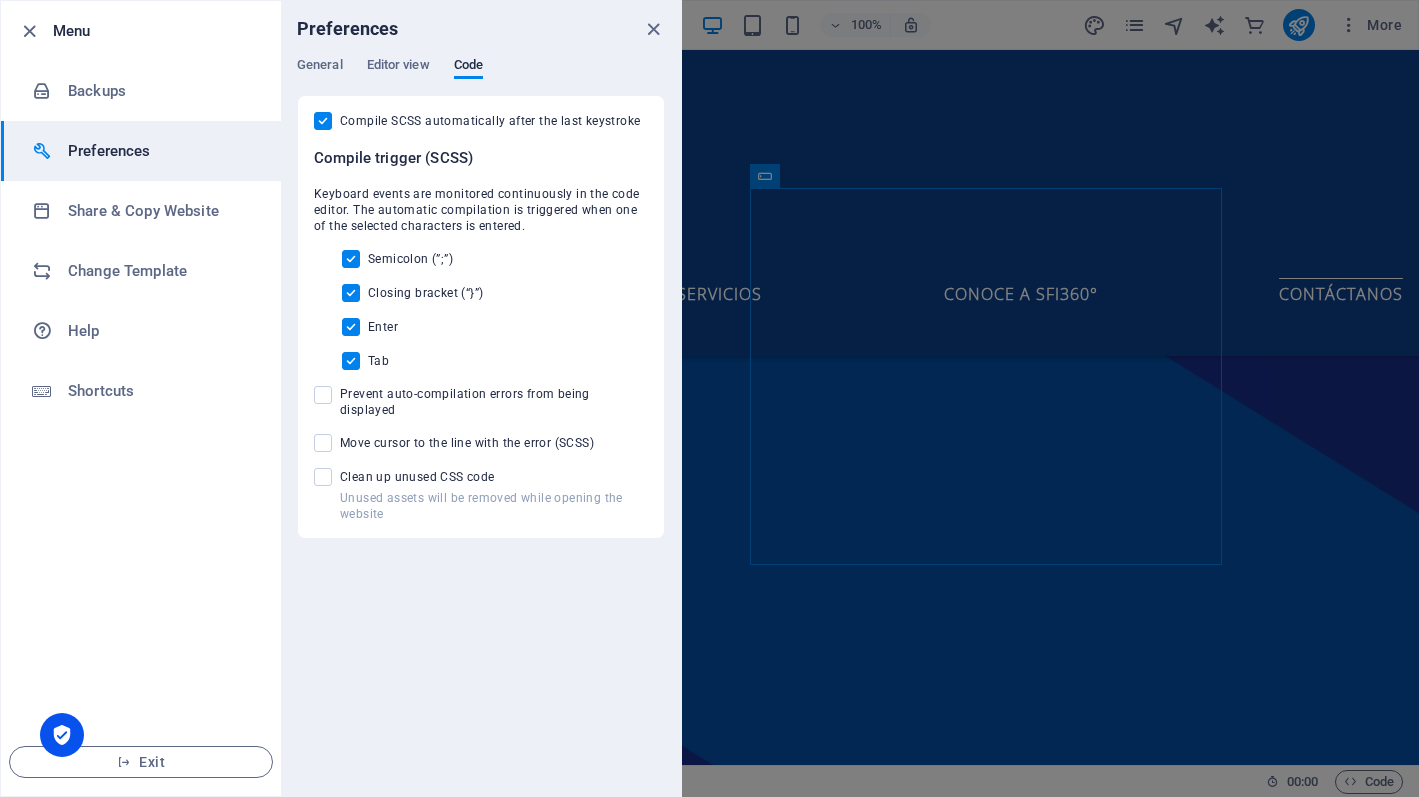click on "Menu" at bounding box center [141, 31] 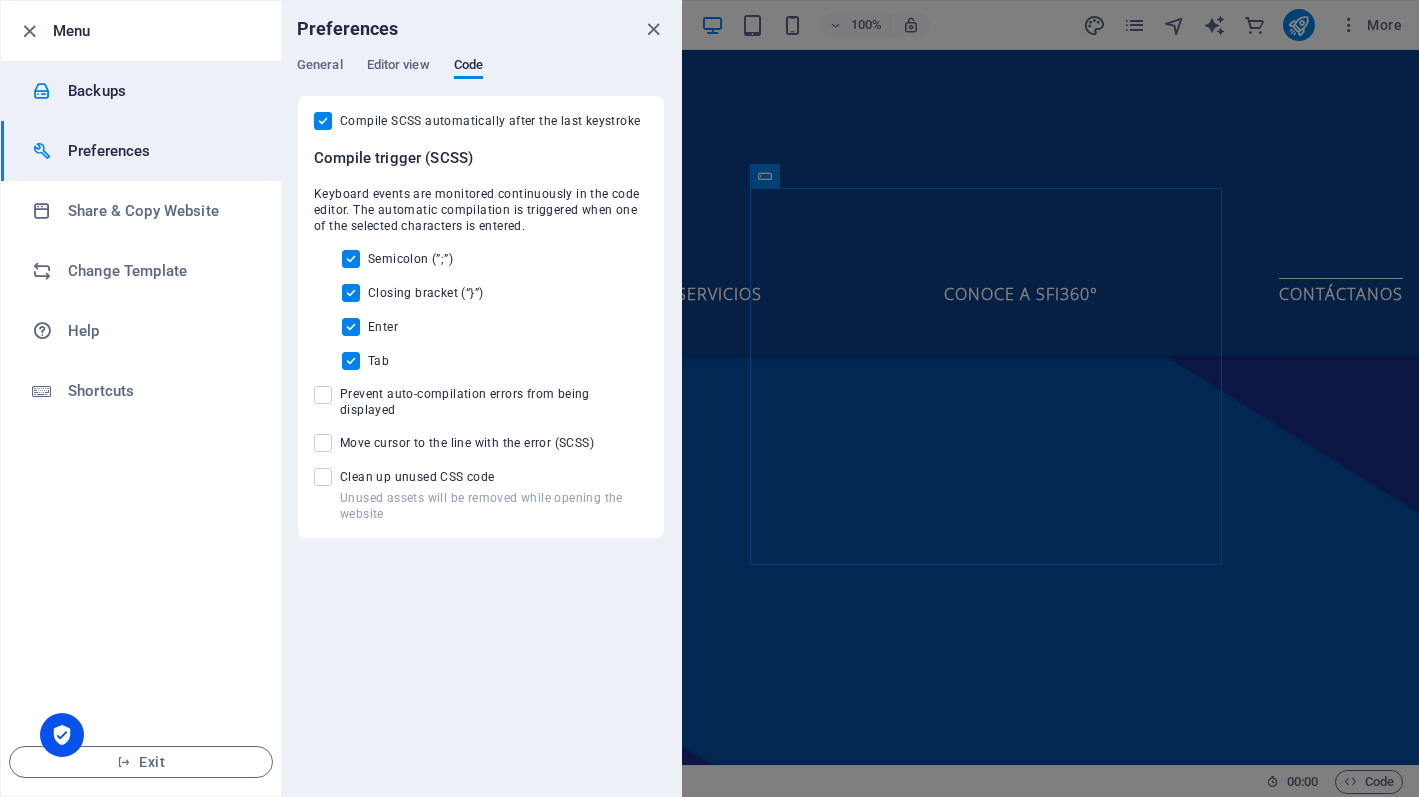 click on "Backups" at bounding box center (160, 91) 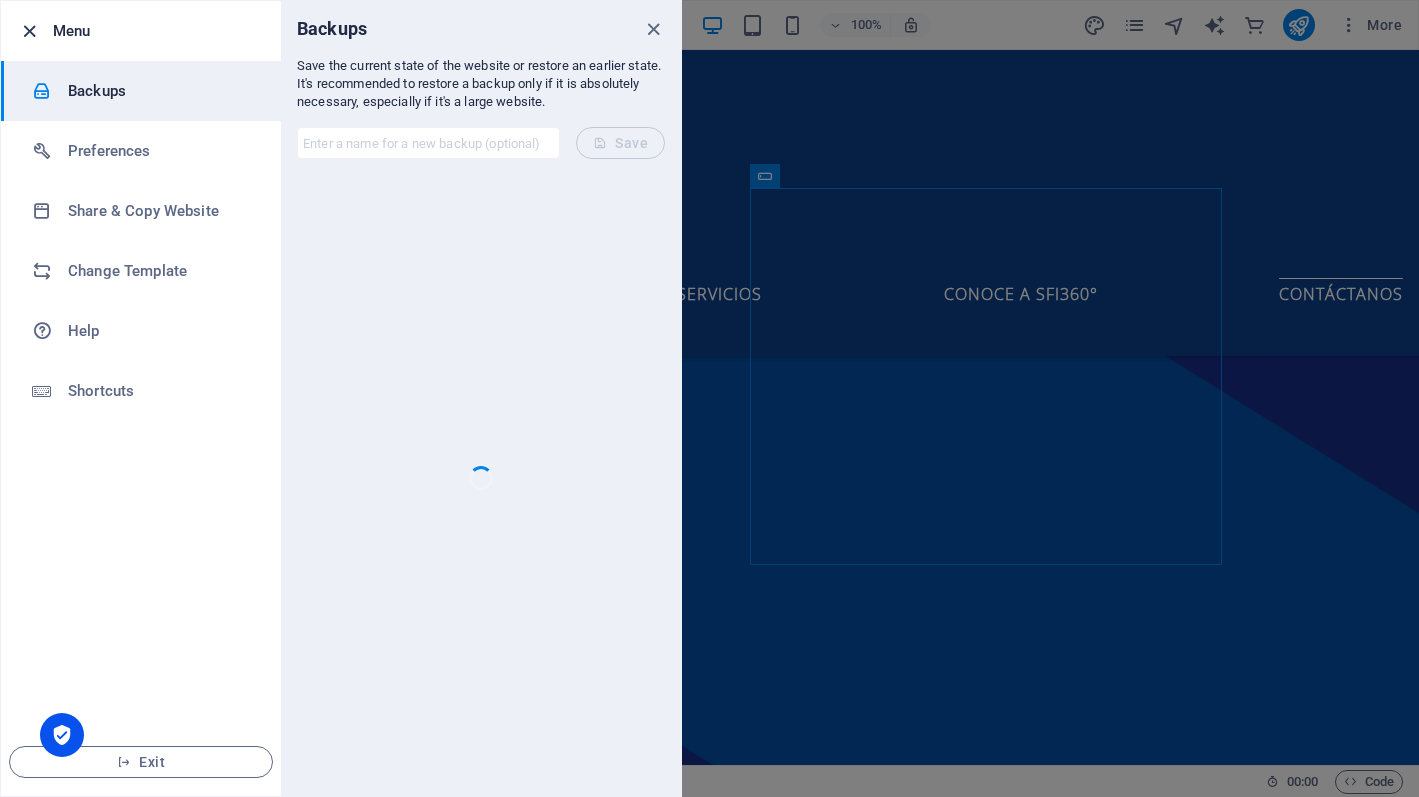 click at bounding box center [29, 31] 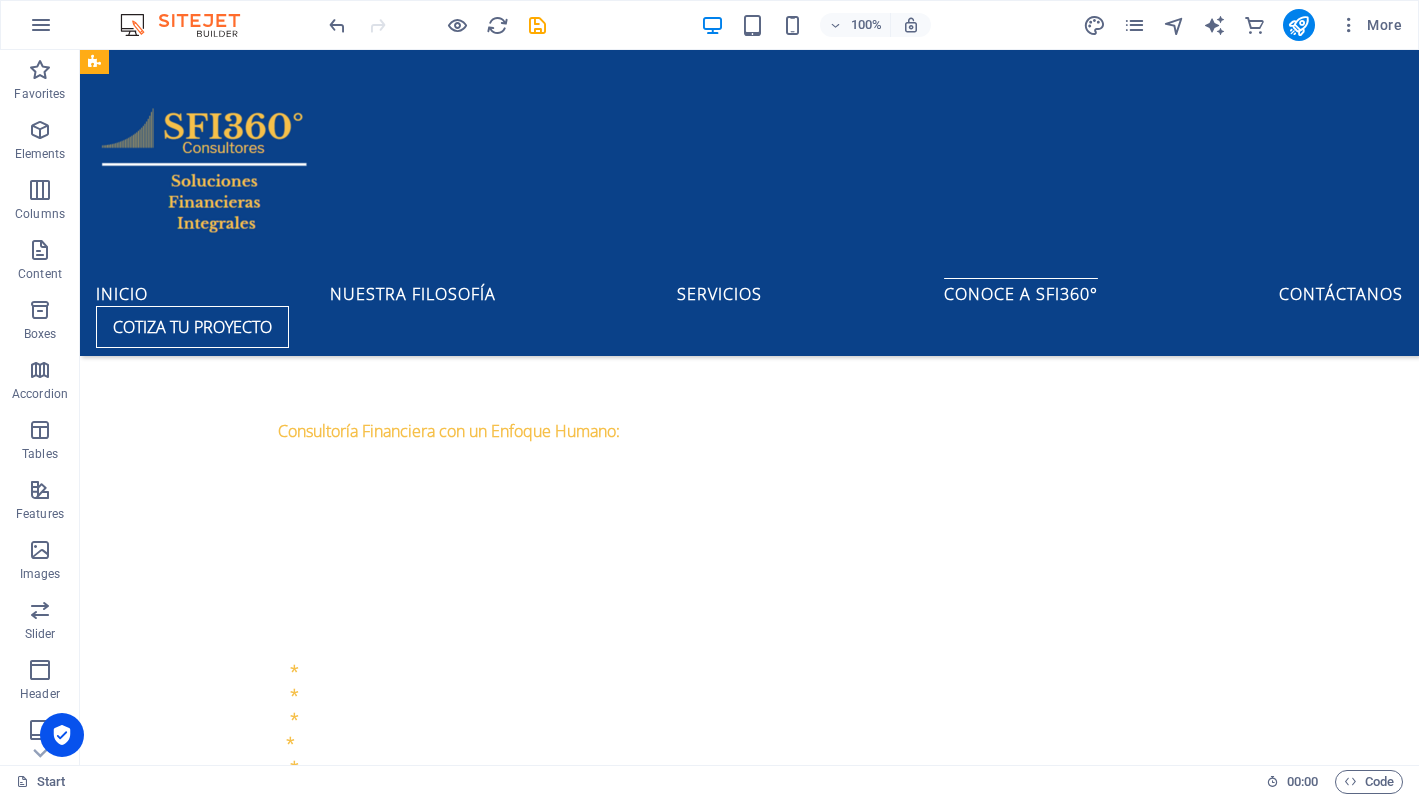 scroll, scrollTop: 10043, scrollLeft: 0, axis: vertical 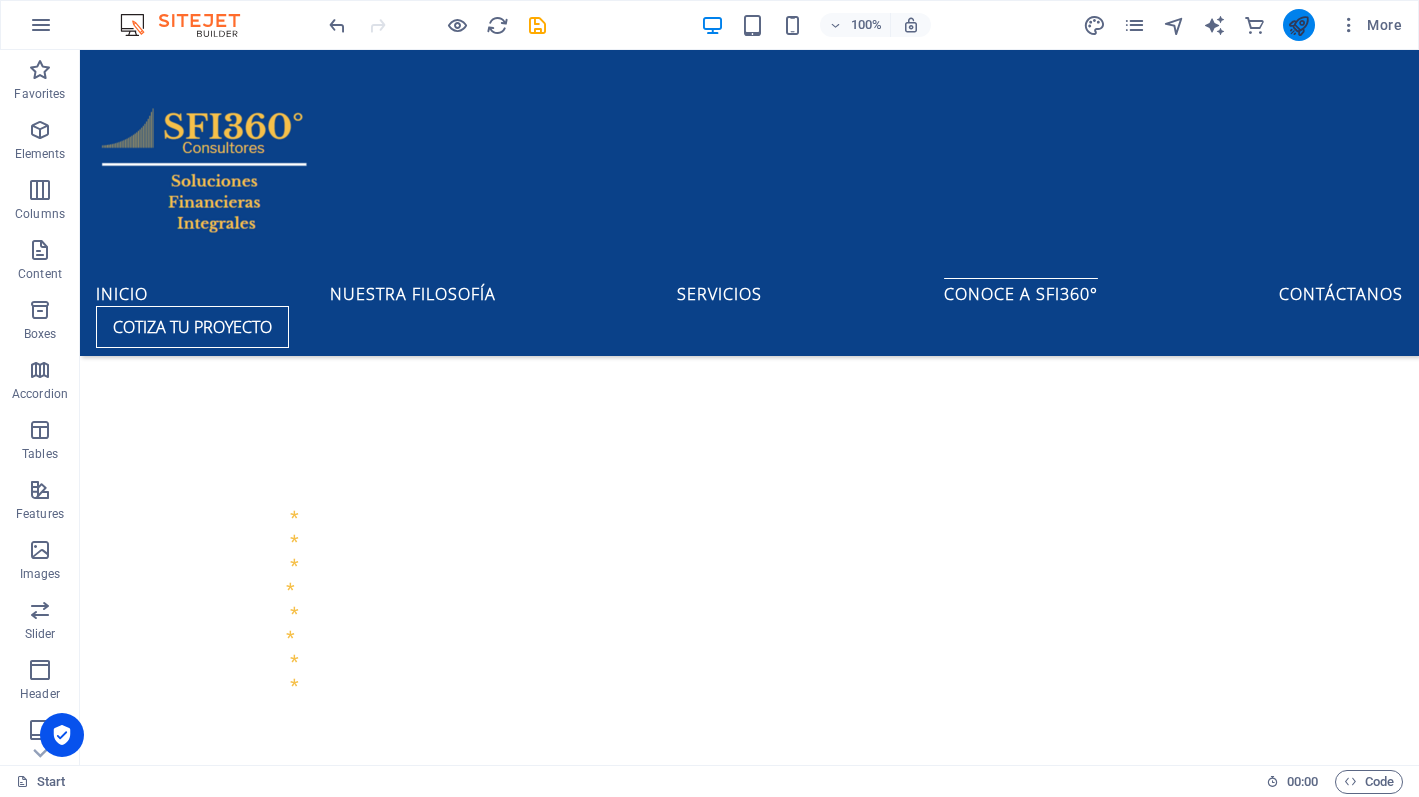 click at bounding box center [1298, 25] 